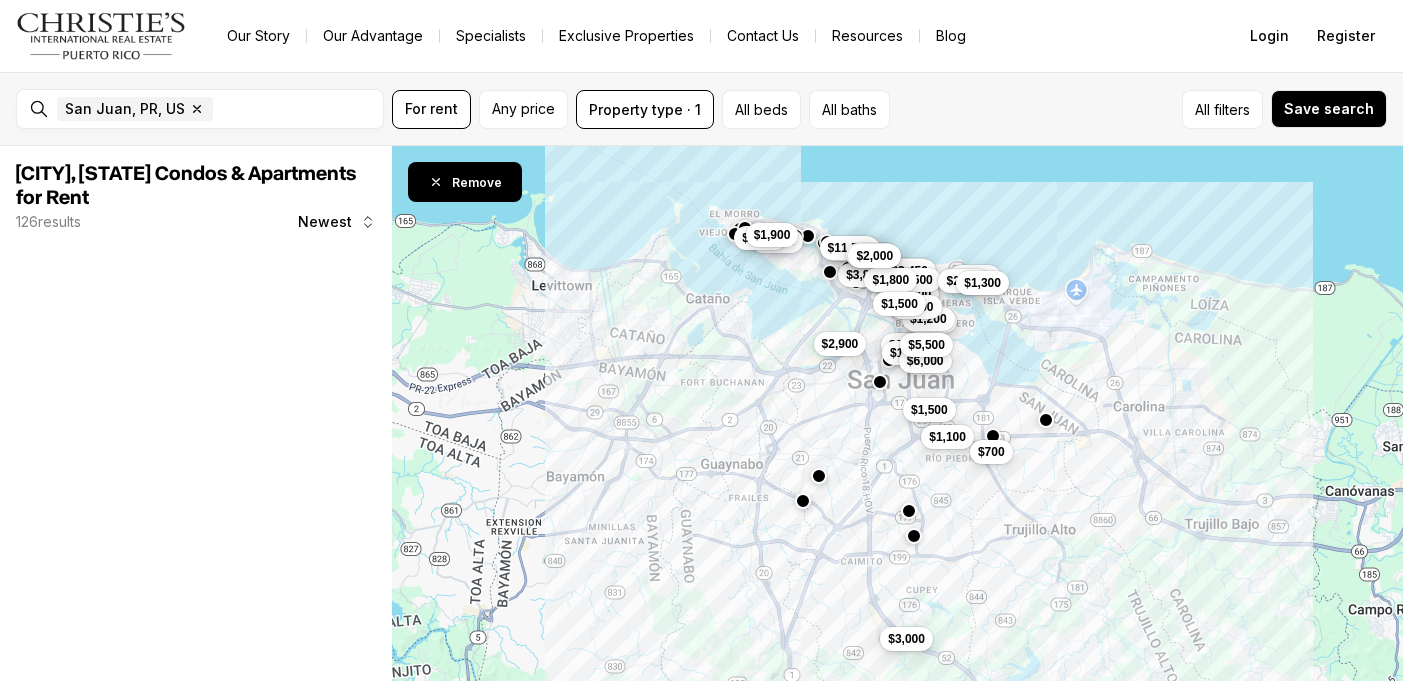 scroll, scrollTop: 0, scrollLeft: 0, axis: both 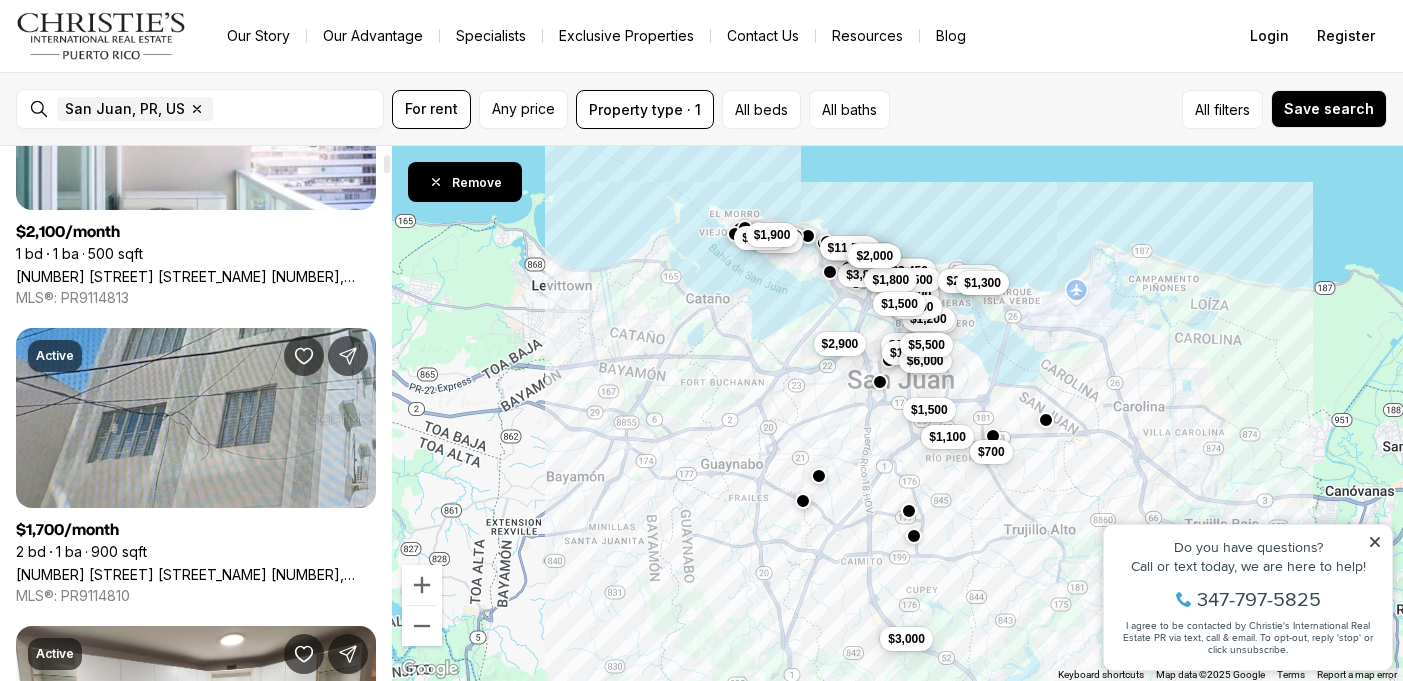 click on "423 AVE SAN JORGE #Apt 4A, SAN JUAN PR, 00909" at bounding box center [196, 574] 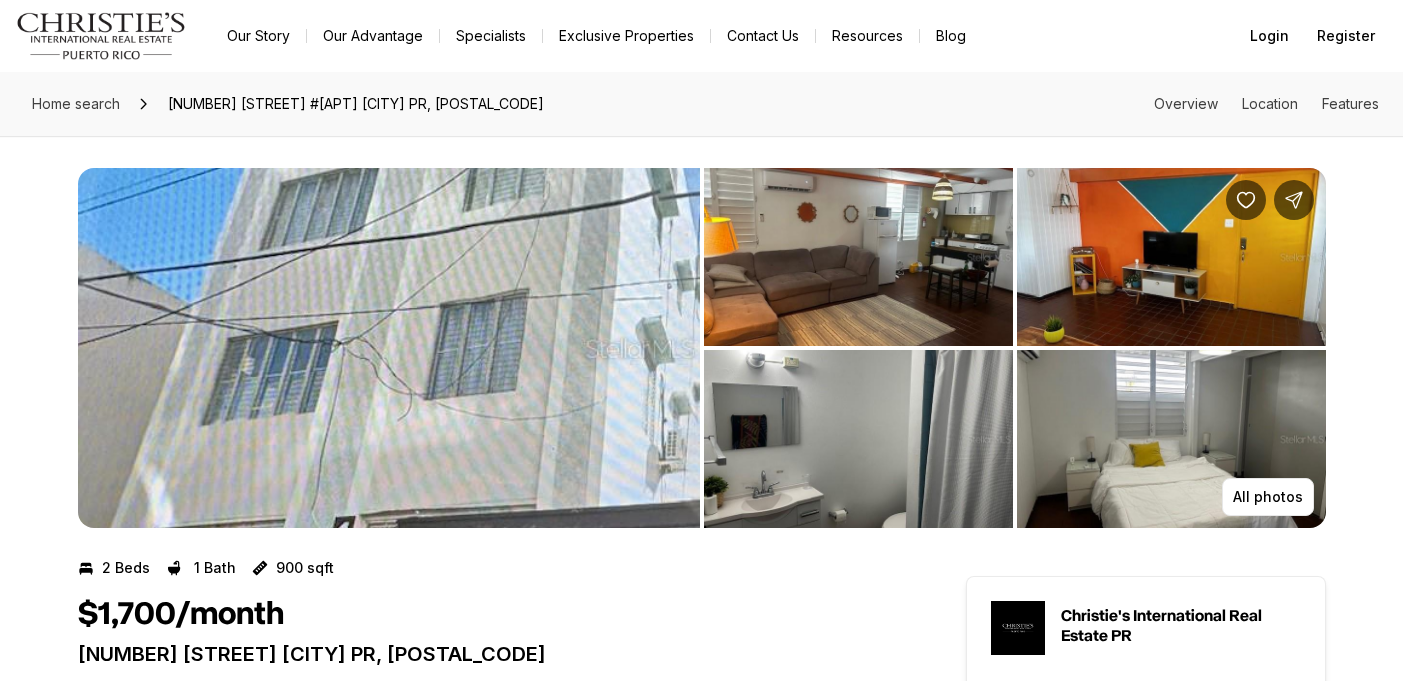 scroll, scrollTop: 0, scrollLeft: 0, axis: both 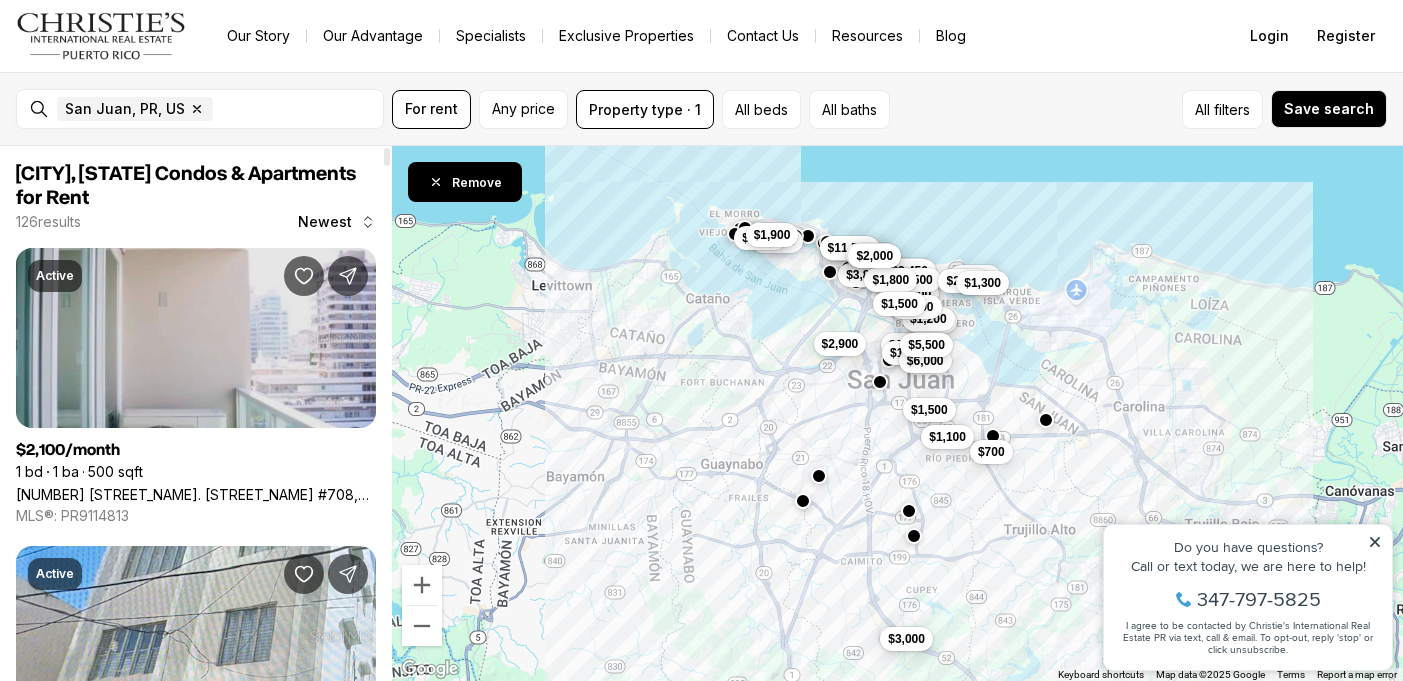click on "[NUMBER] [STREET] [STREET_NAME] [NUMBER], [CITY] [STATE], [POSTAL_CODE]" at bounding box center (196, 494) 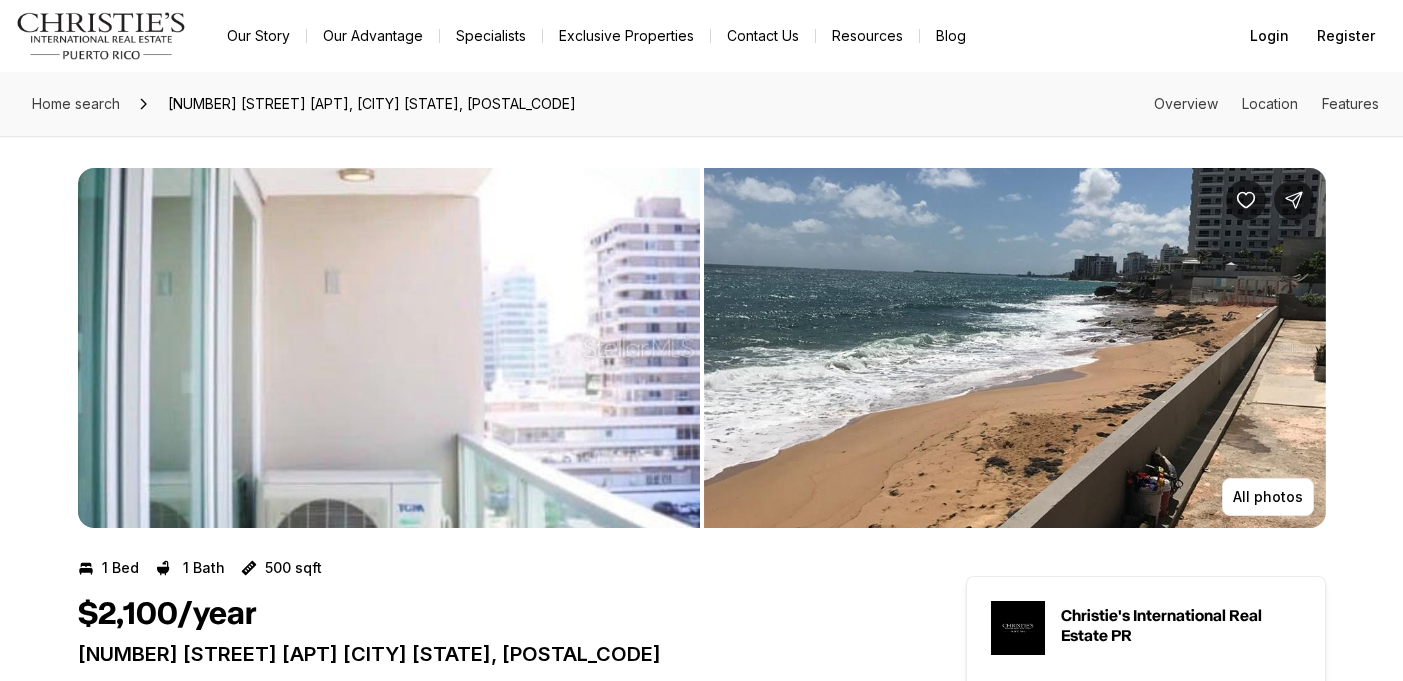 scroll, scrollTop: 0, scrollLeft: 0, axis: both 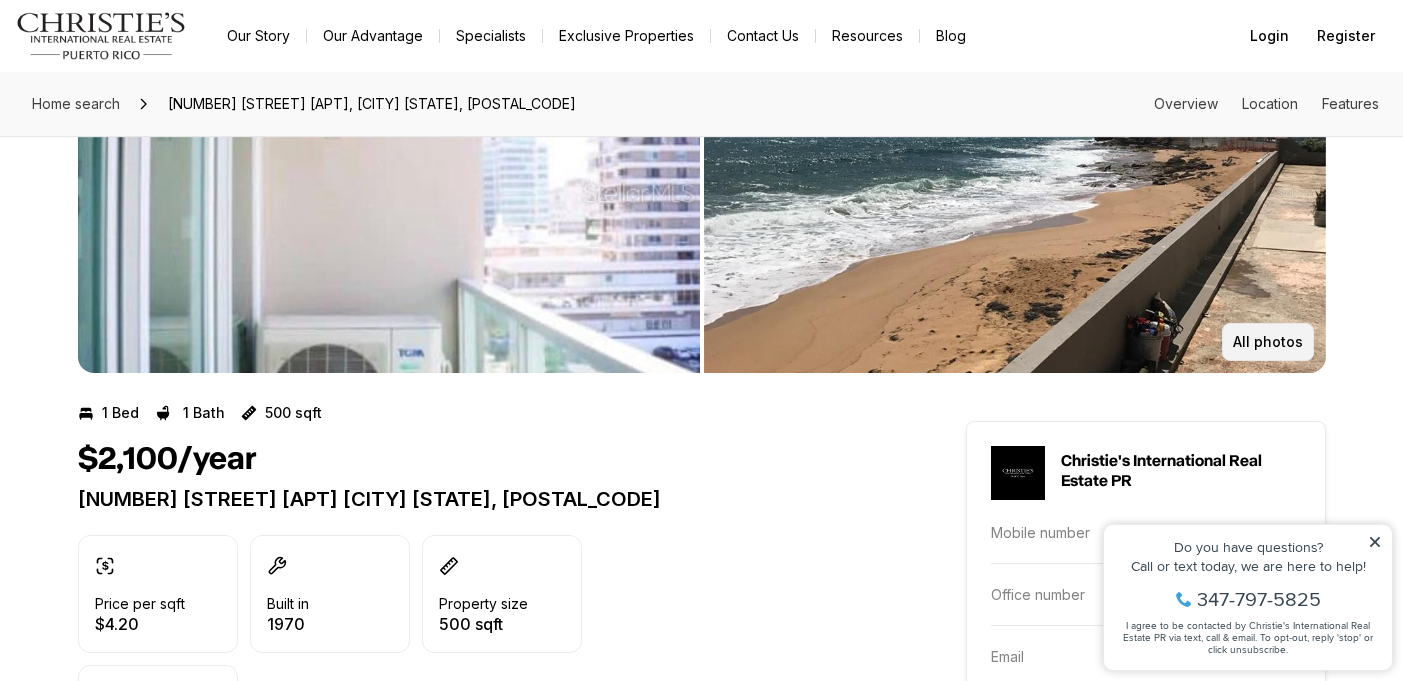 click on "All photos" at bounding box center (1268, 342) 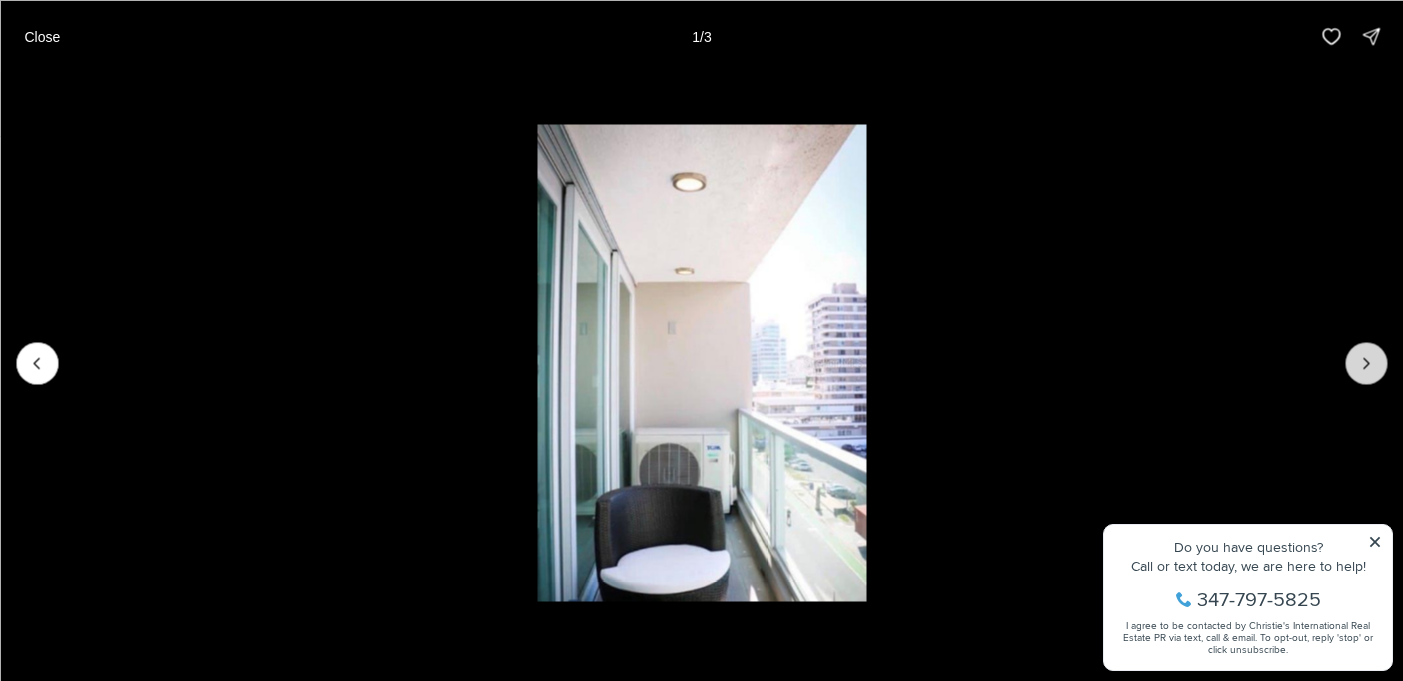 click 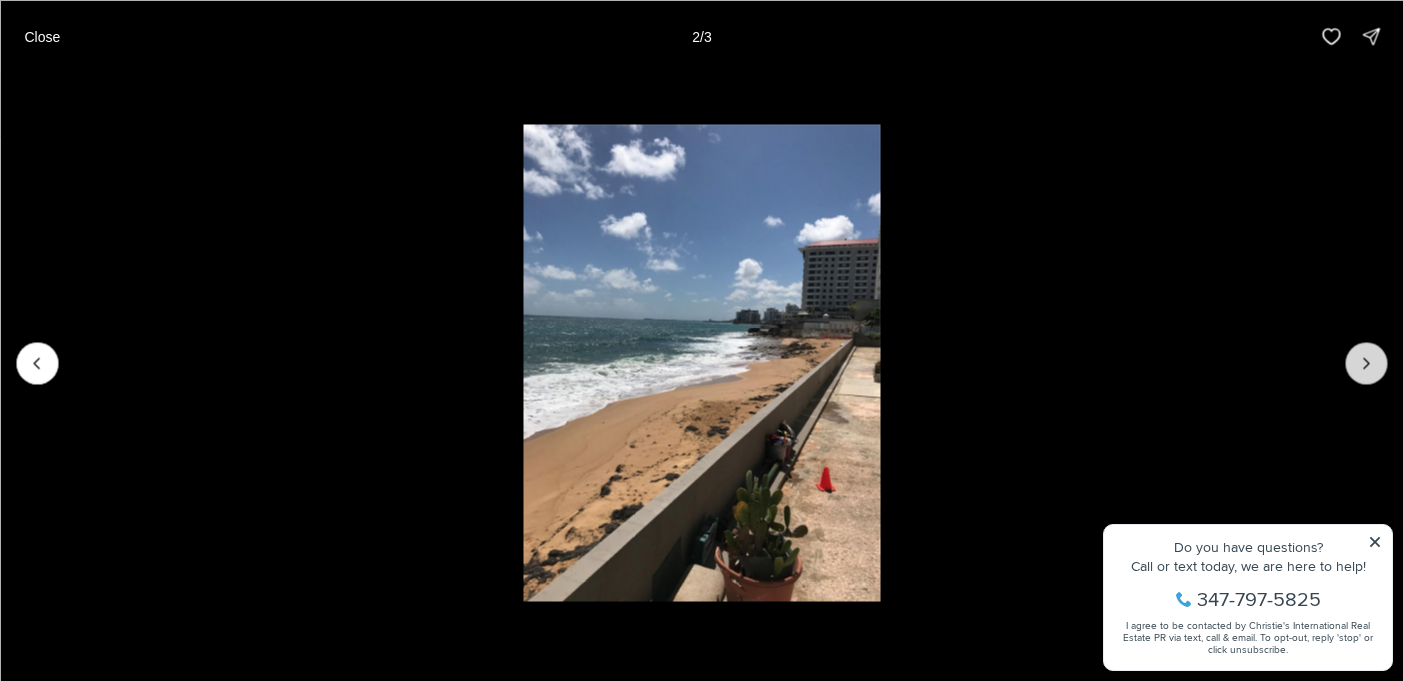 click 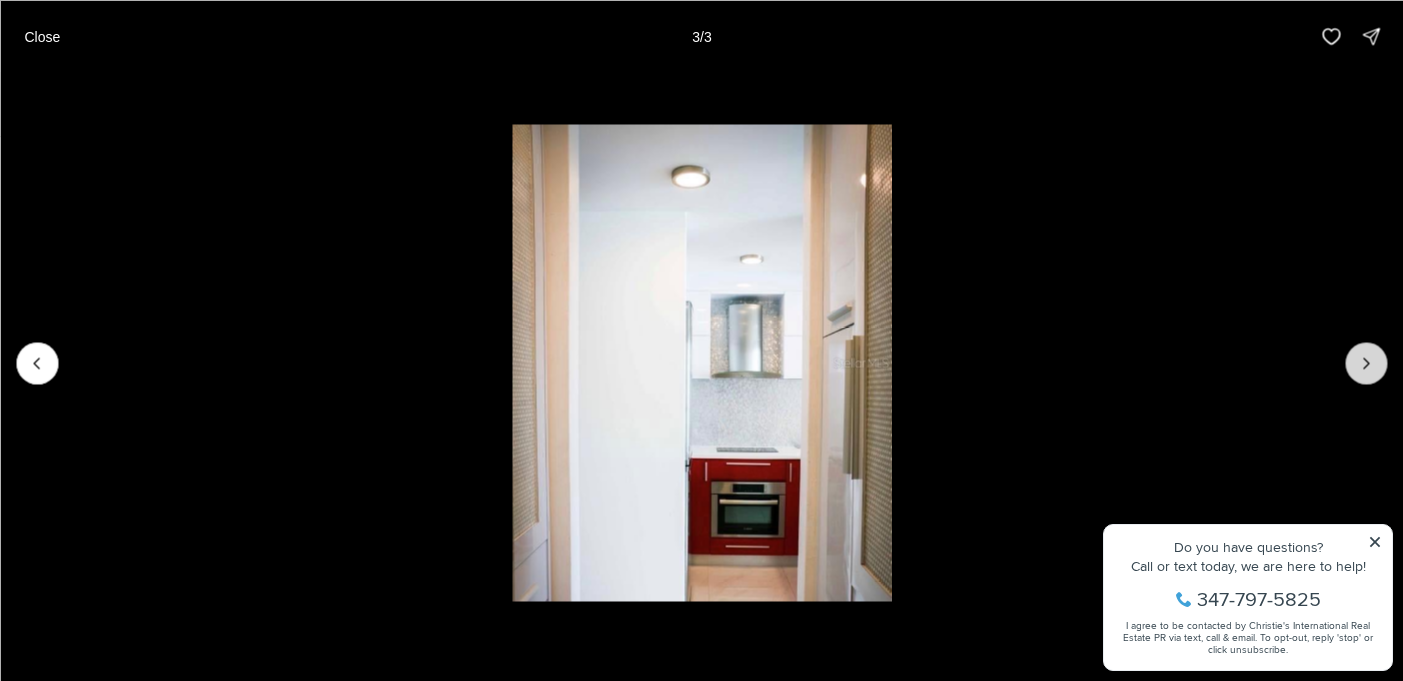 click at bounding box center (1366, 363) 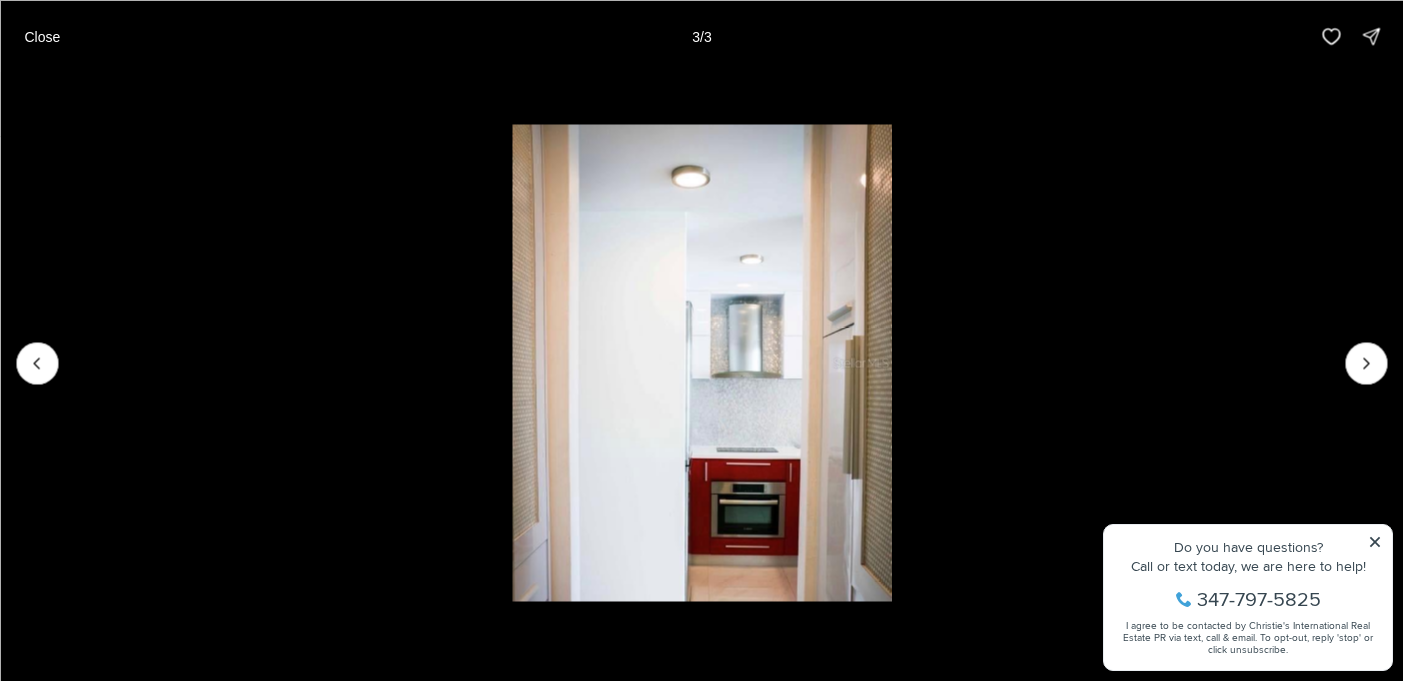 click at bounding box center [1366, 363] 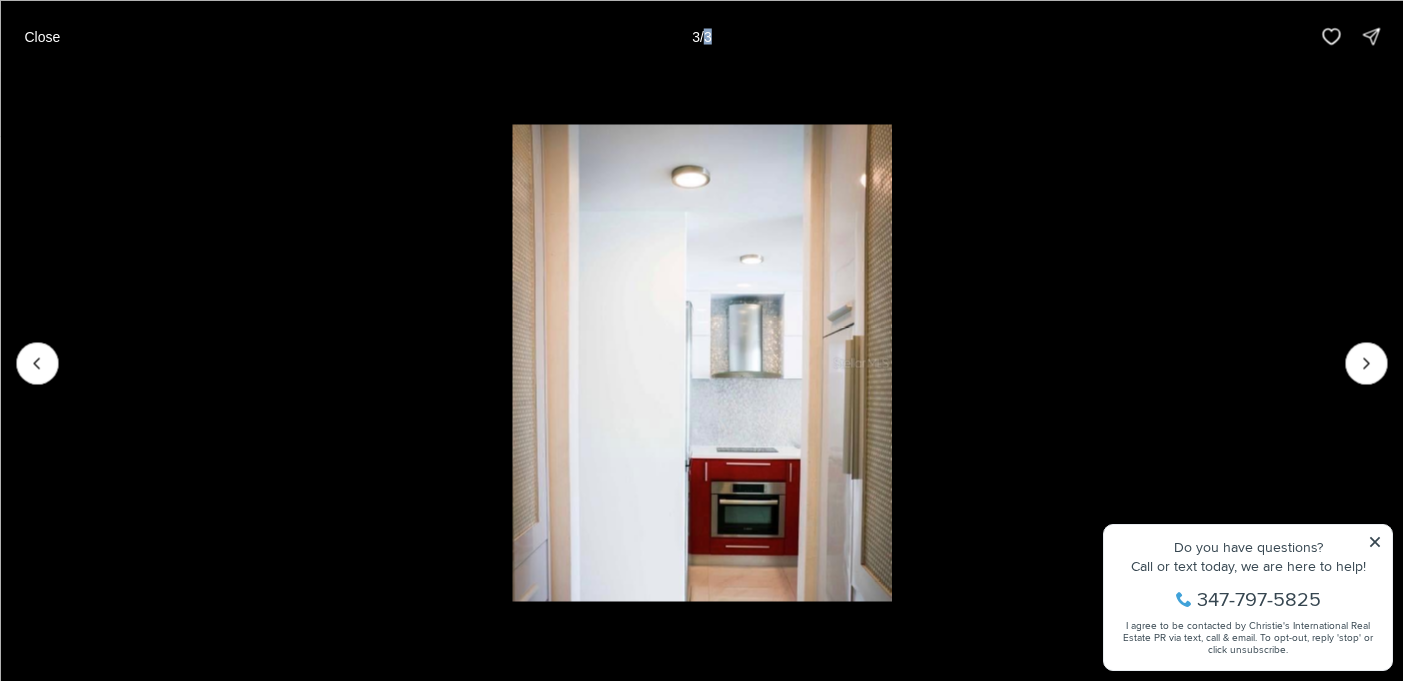click at bounding box center [1366, 363] 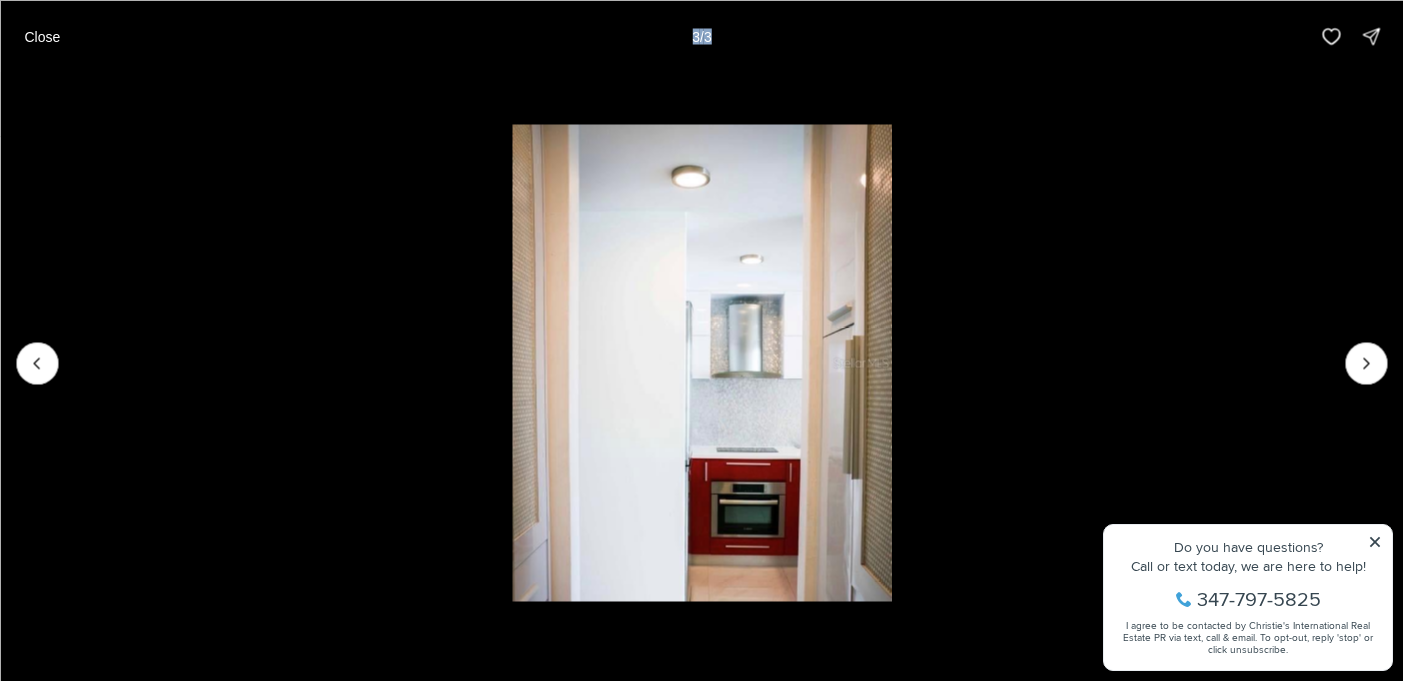 click at bounding box center [1366, 363] 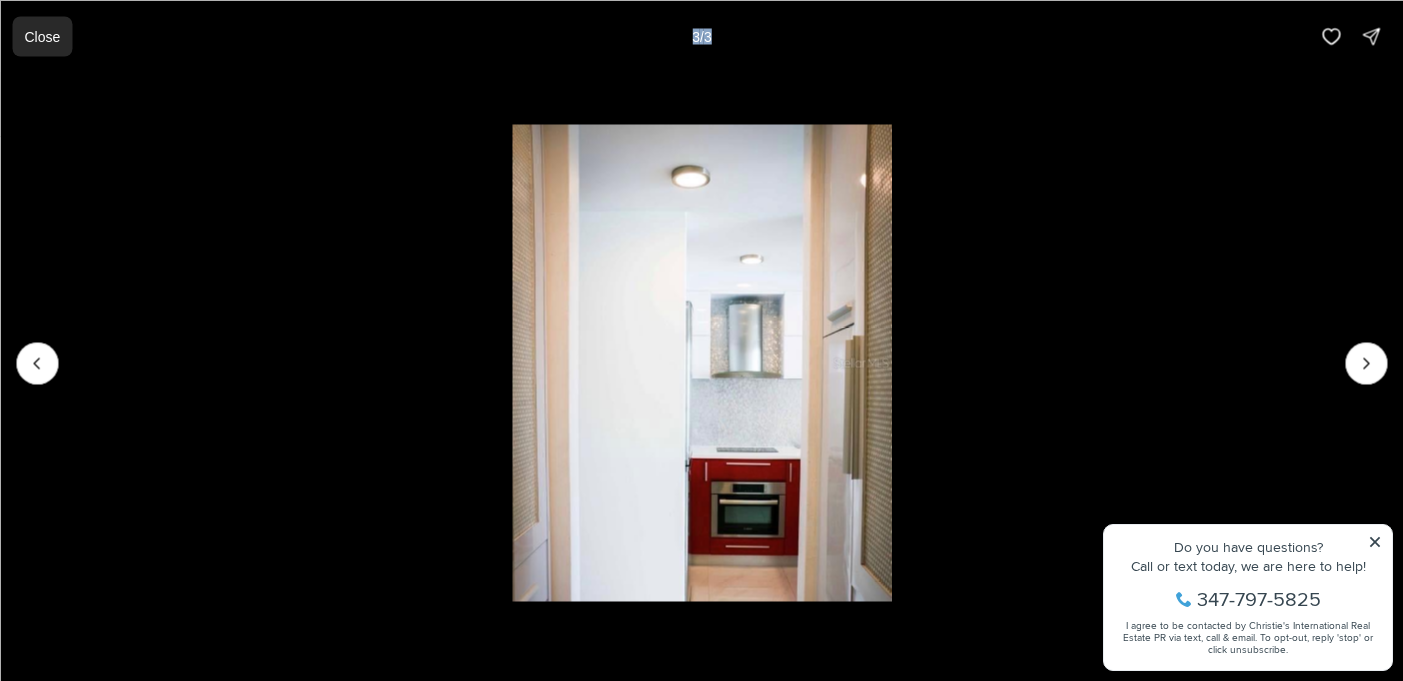click on "Close" at bounding box center [42, 36] 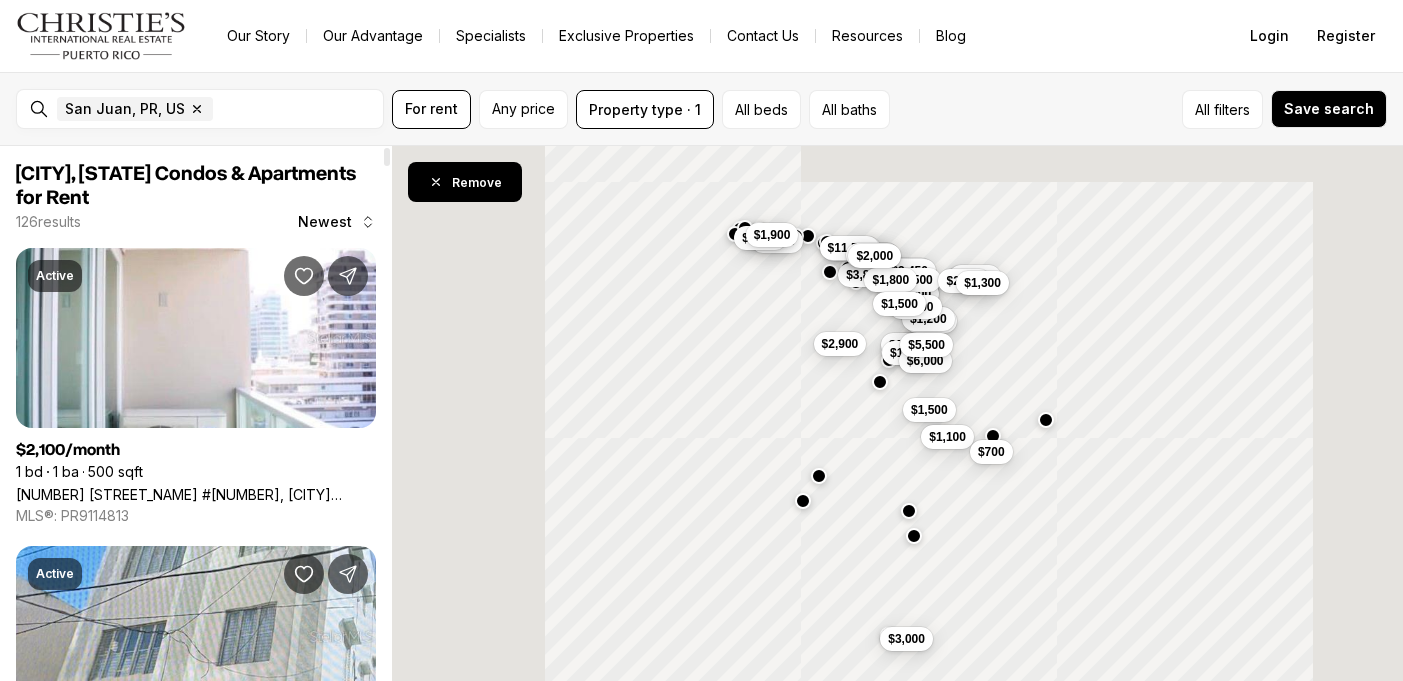 scroll, scrollTop: 0, scrollLeft: 0, axis: both 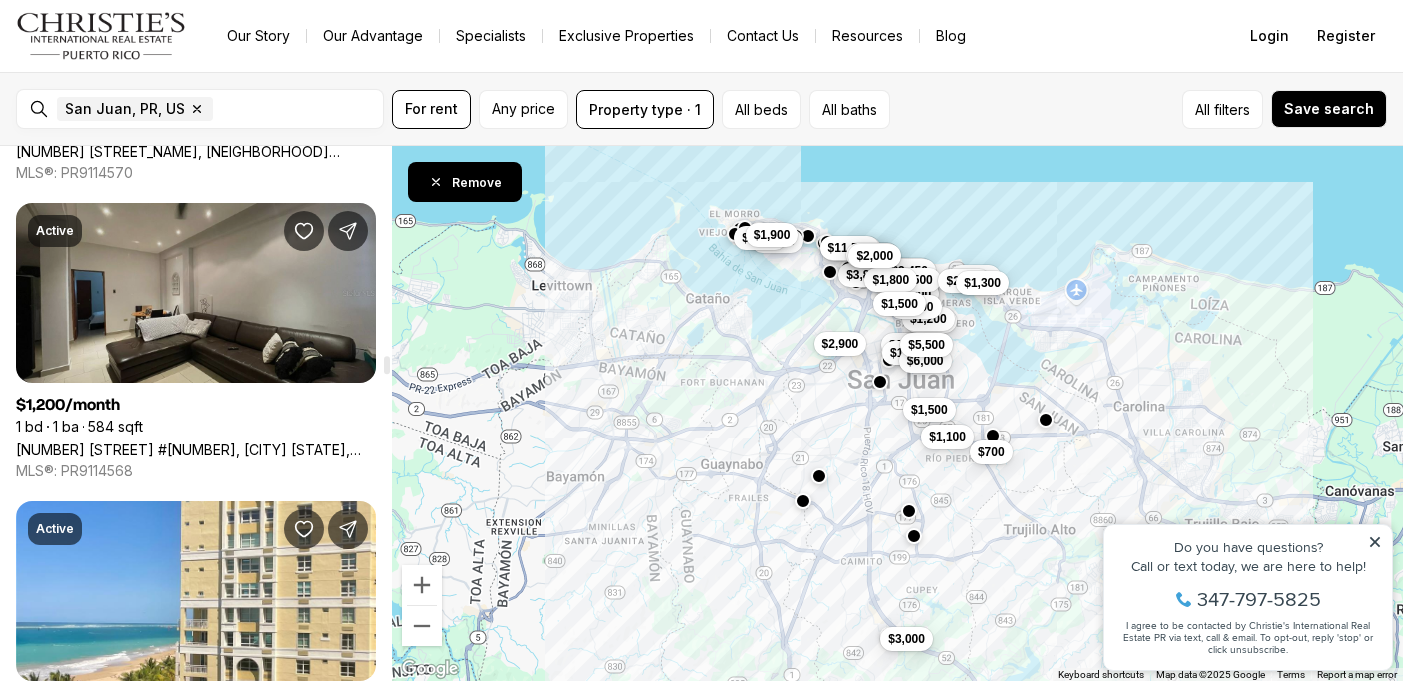 click on "[NUMBER] [STREET] #[NUMBER], [CITY] [STATE], [POSTAL_CODE]" at bounding box center (196, 449) 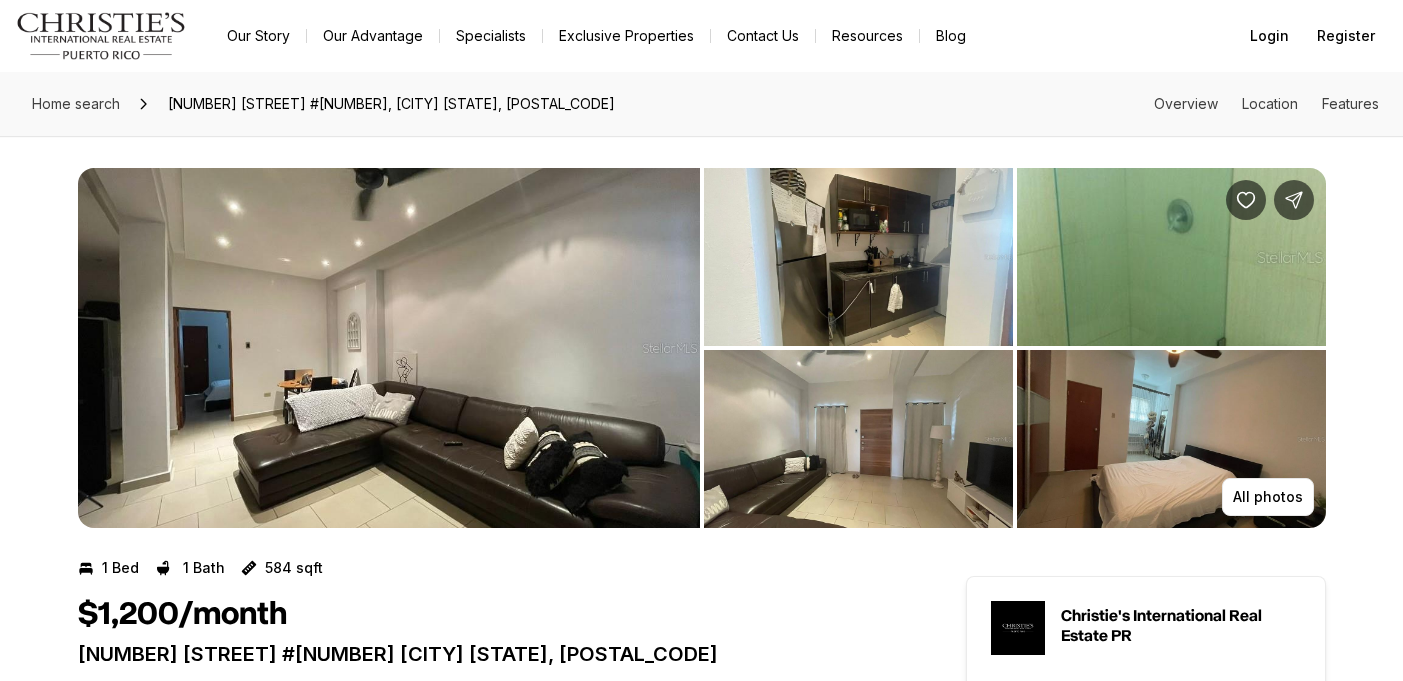 scroll, scrollTop: 0, scrollLeft: 0, axis: both 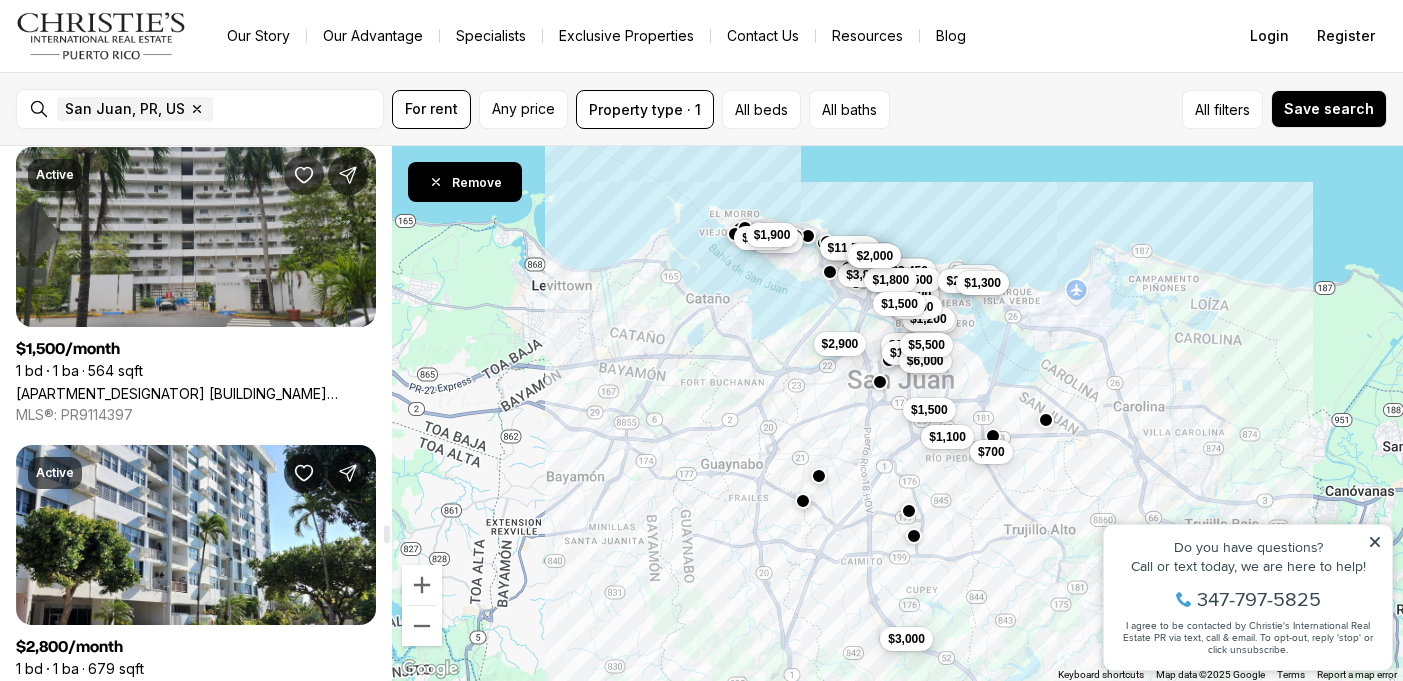 click on "Apt [CODE] [NAME] [STREET] [NUMBER] ##[CODE], [CITY] [STATE], [POSTAL_CODE]" at bounding box center [196, 393] 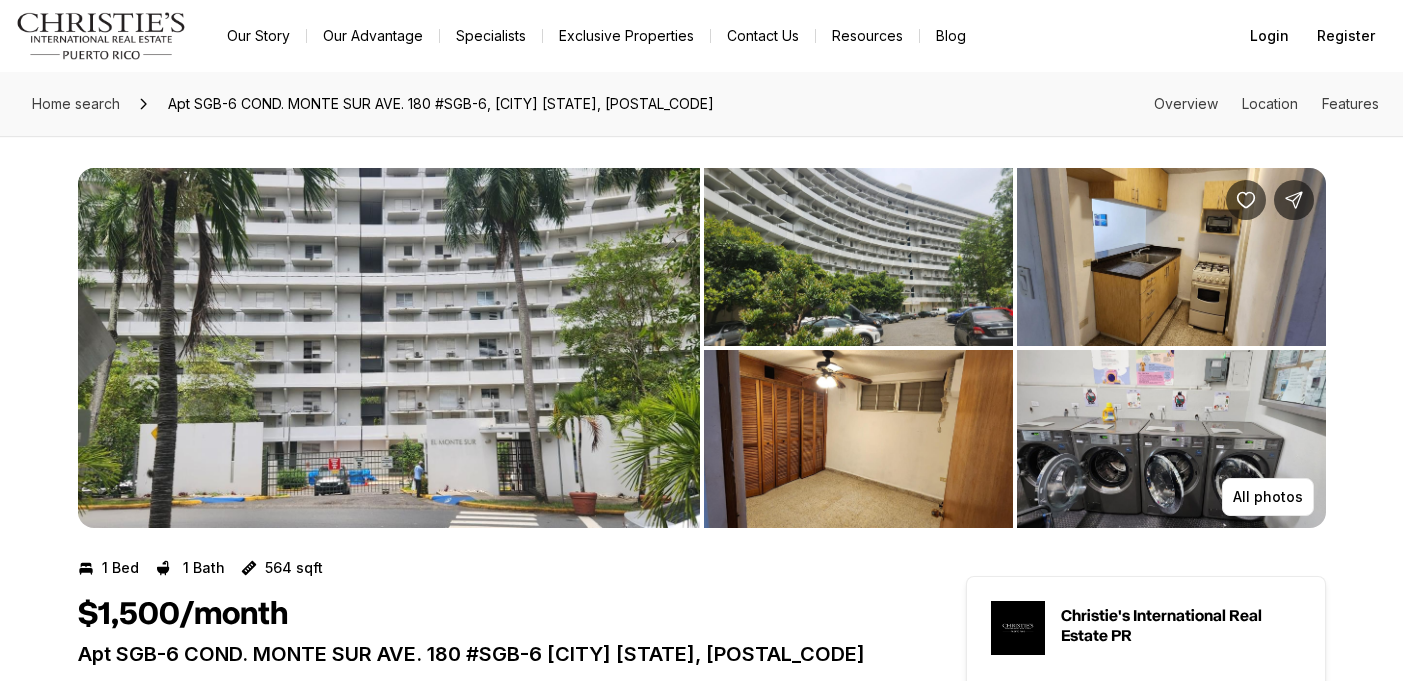 scroll, scrollTop: 0, scrollLeft: 0, axis: both 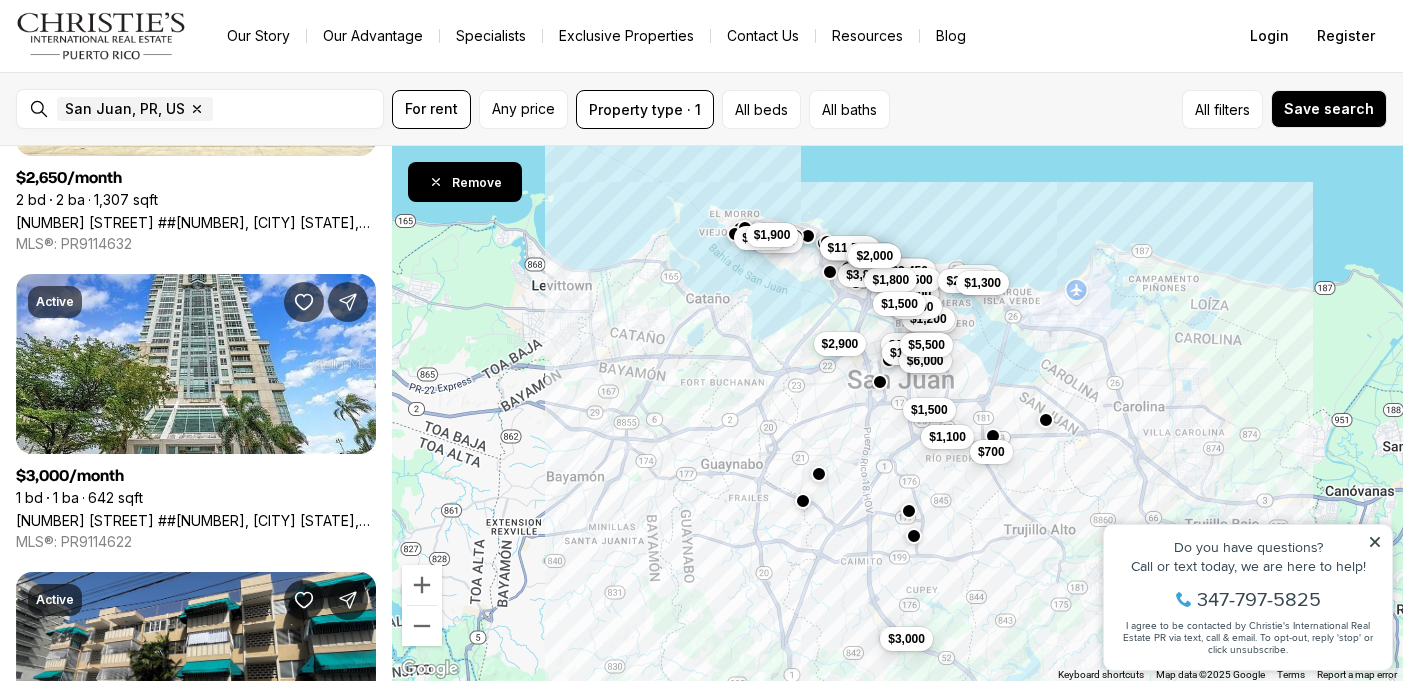 click at bounding box center (819, 474) 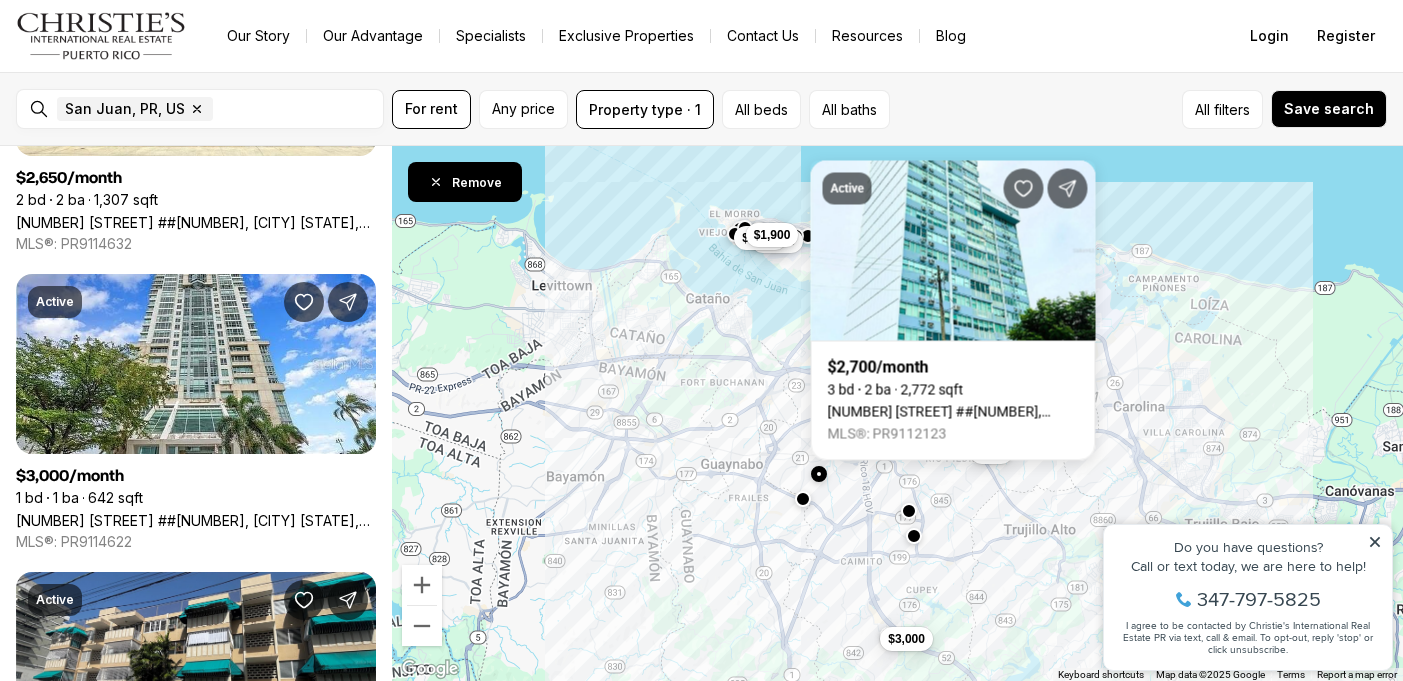 click at bounding box center (802, 499) 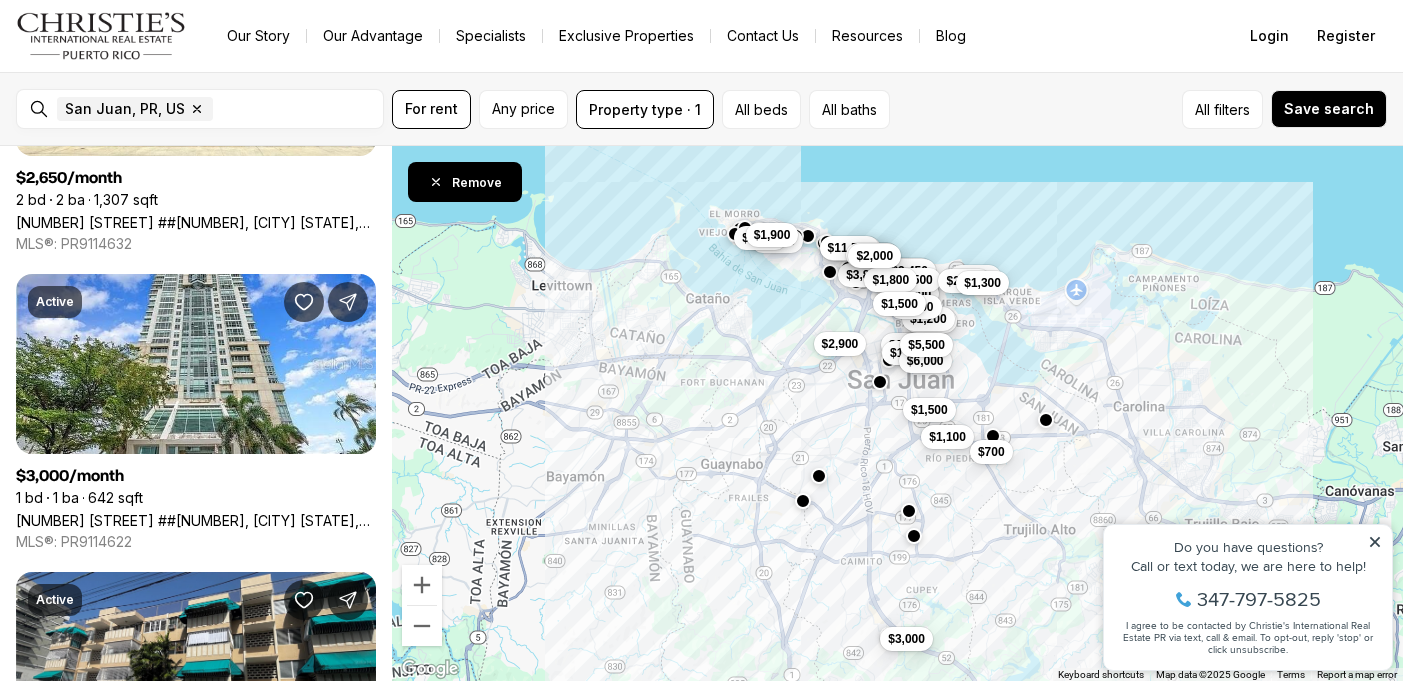 click on "$2,495 $3,000 $1,650 $1,950 $6,500 $1,800 $1,500 $3,450 $3,000 $6,500 $2,800 $1,500 $1,100 $1,200 $1,200 $700 $2,300 $6,000 $5,500 $1,300 $1,700 $5,500 $3,500 $5,000 $3,800 $2,900 $10,000 $11,500 $1,900 $2,100 $1,800 $2,000 $1,500" at bounding box center (897, 414) 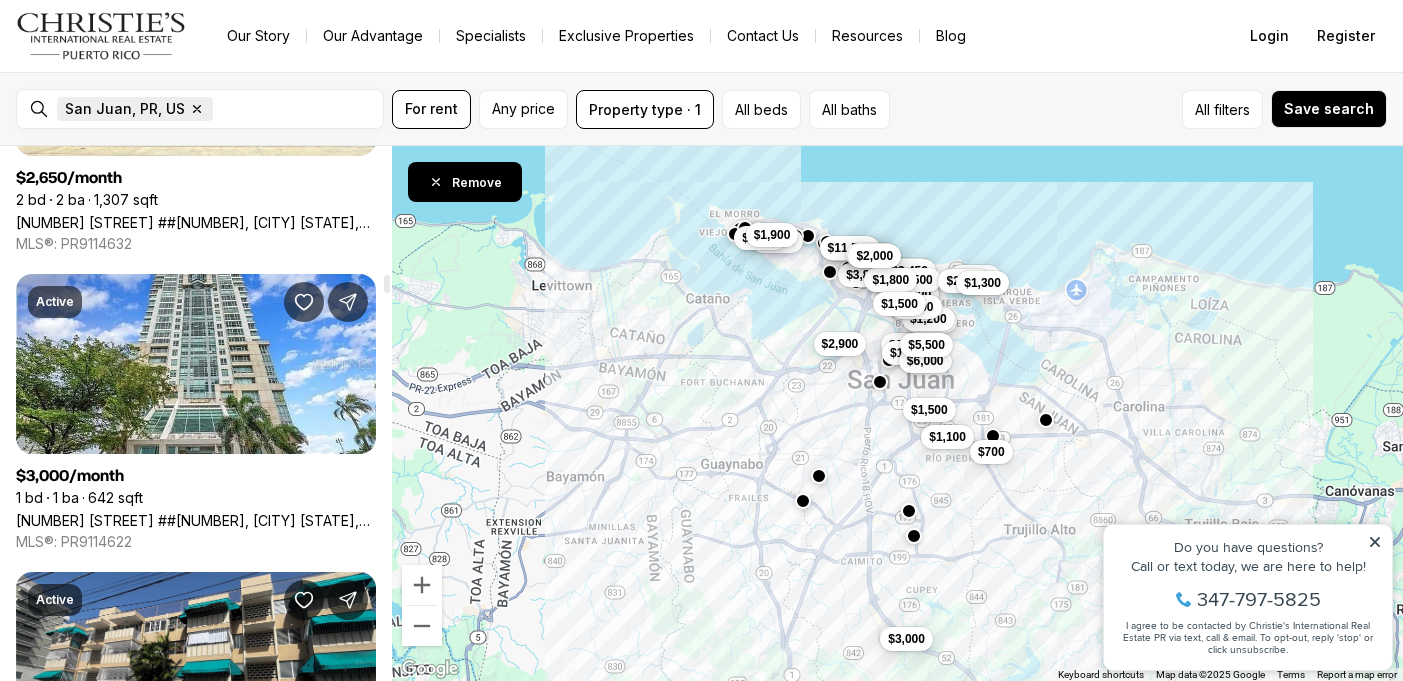 click 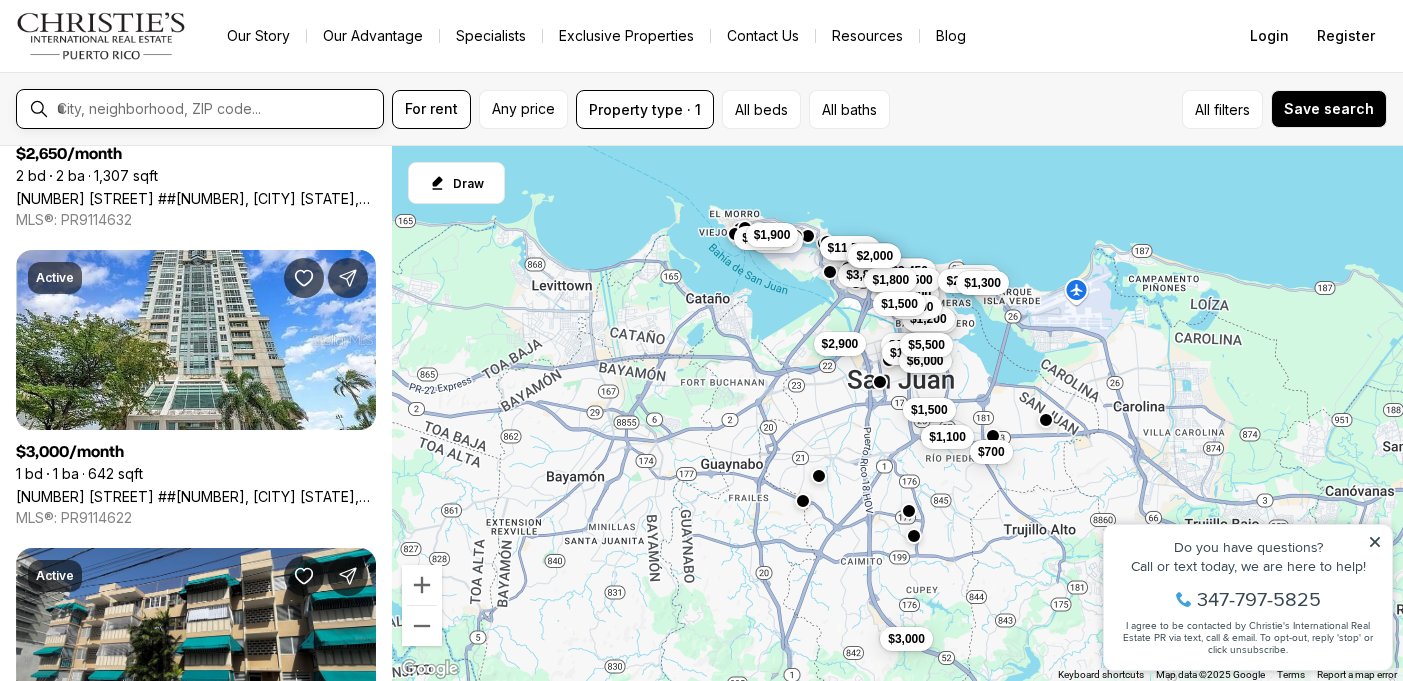 click at bounding box center (216, 109) 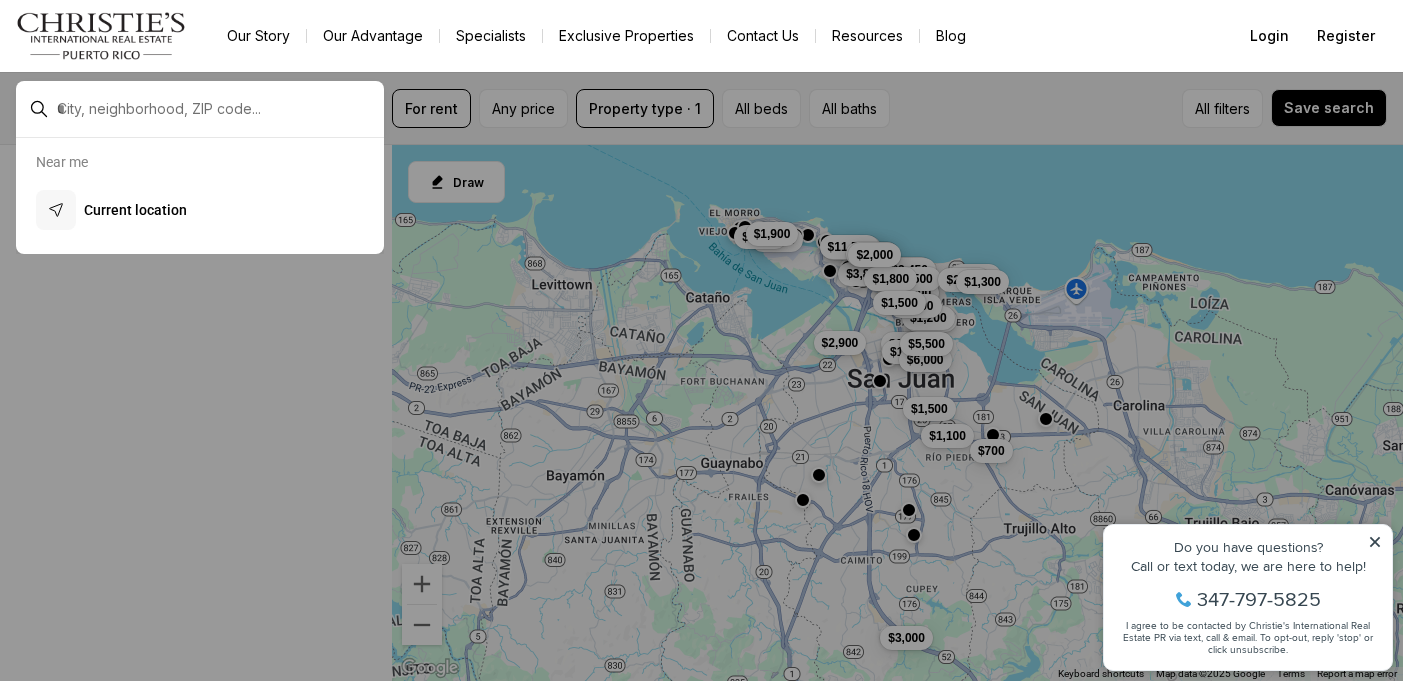 scroll, scrollTop: 0, scrollLeft: 0, axis: both 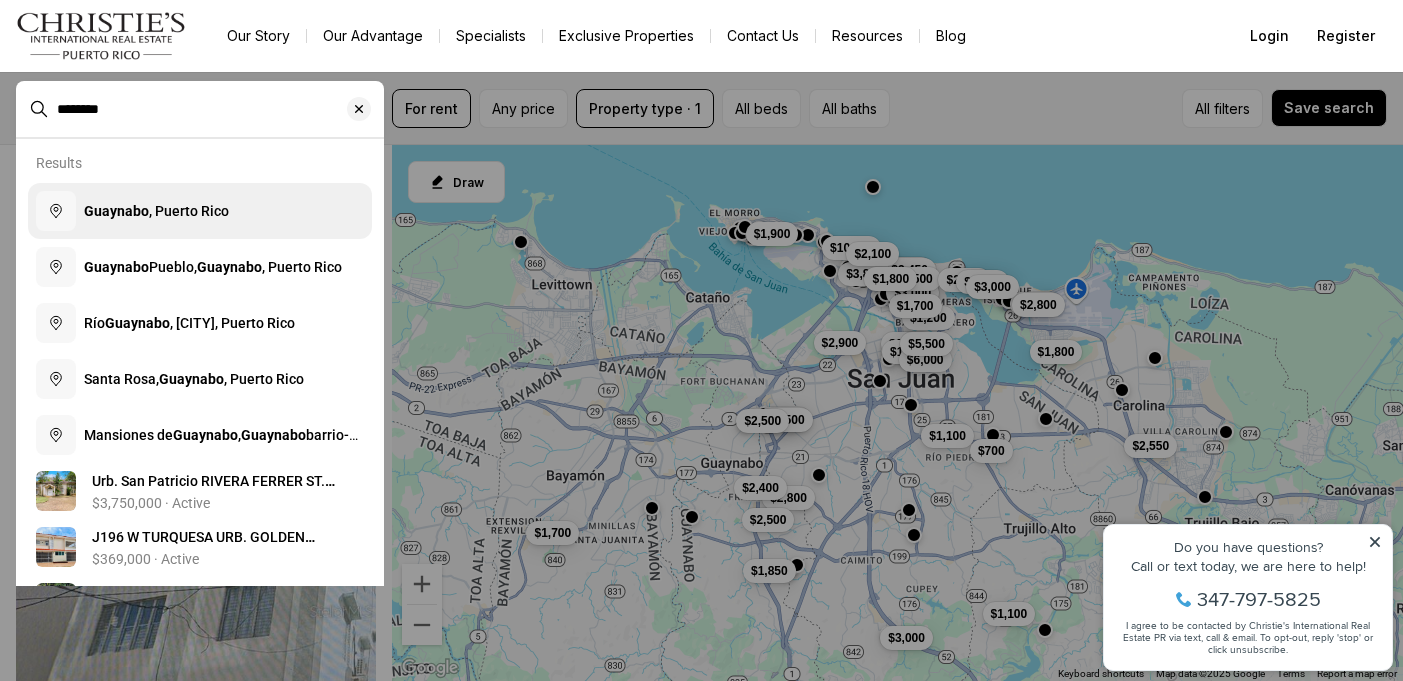 type on "********" 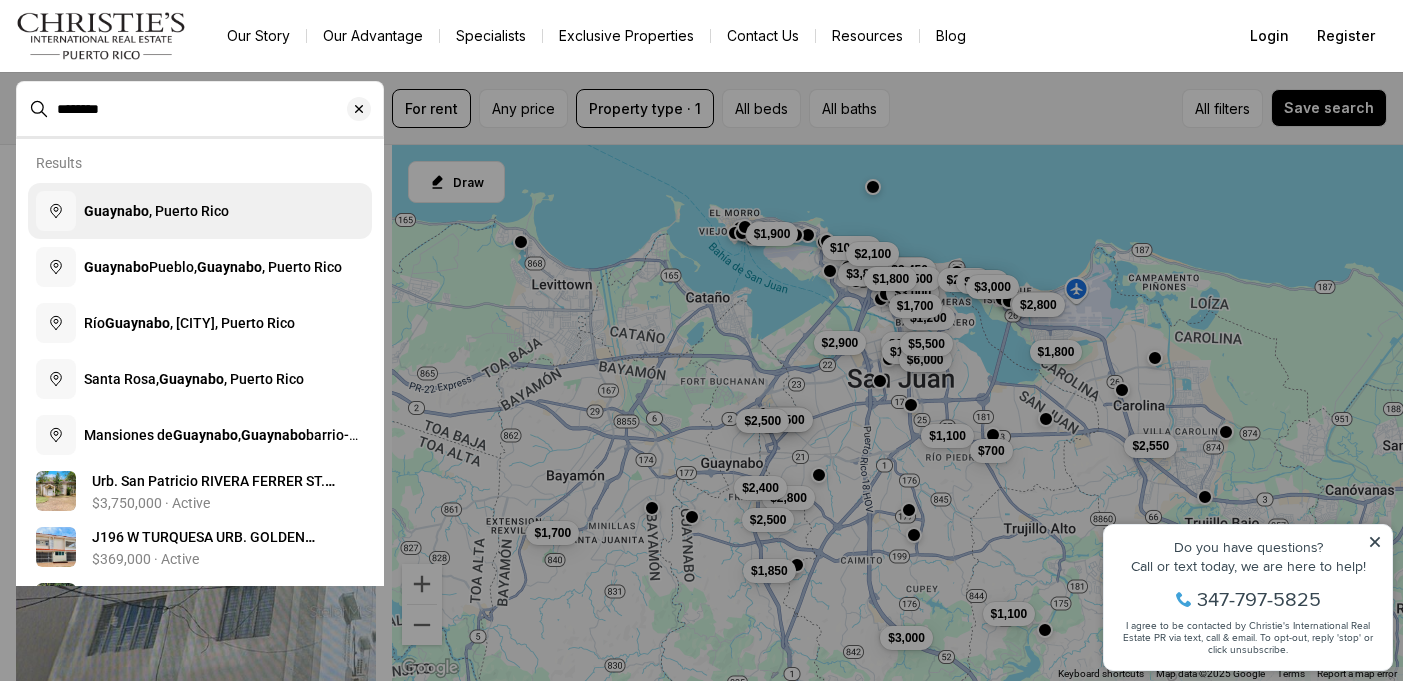 click on "Guaynabo , Puerto Rico" at bounding box center [156, 211] 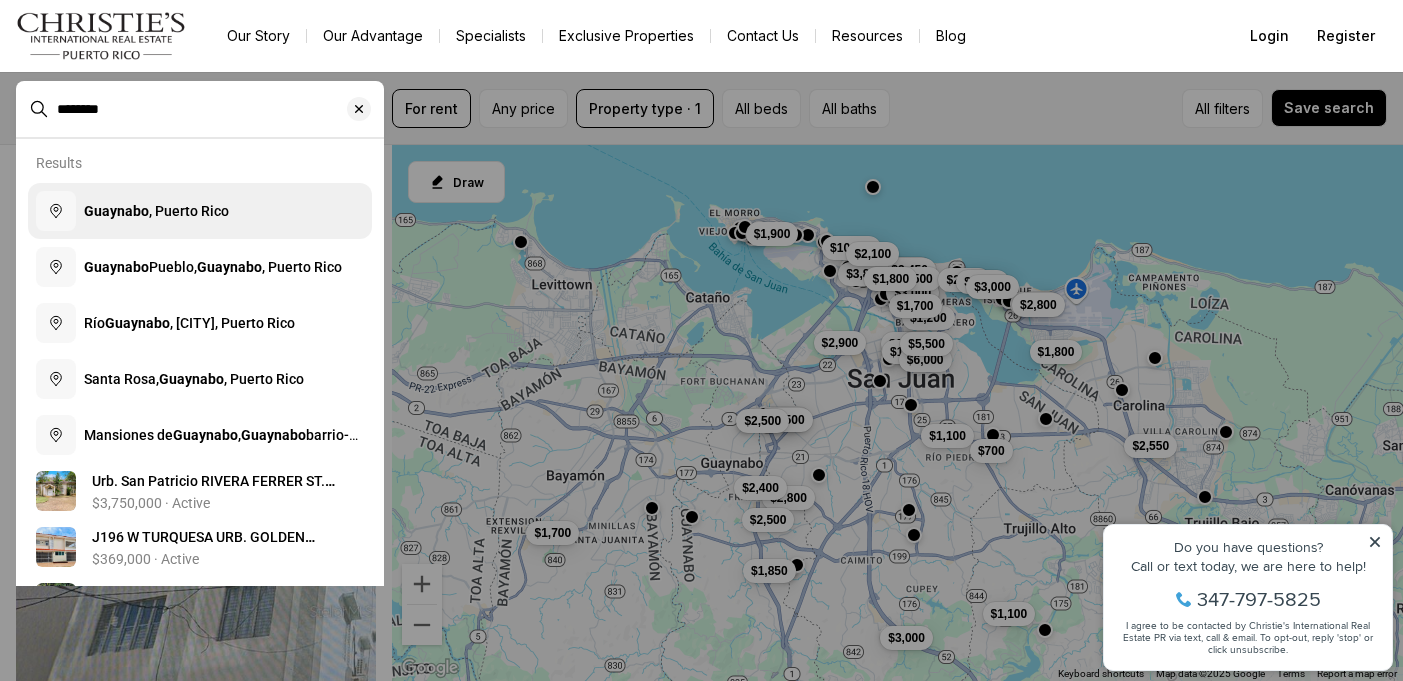 type 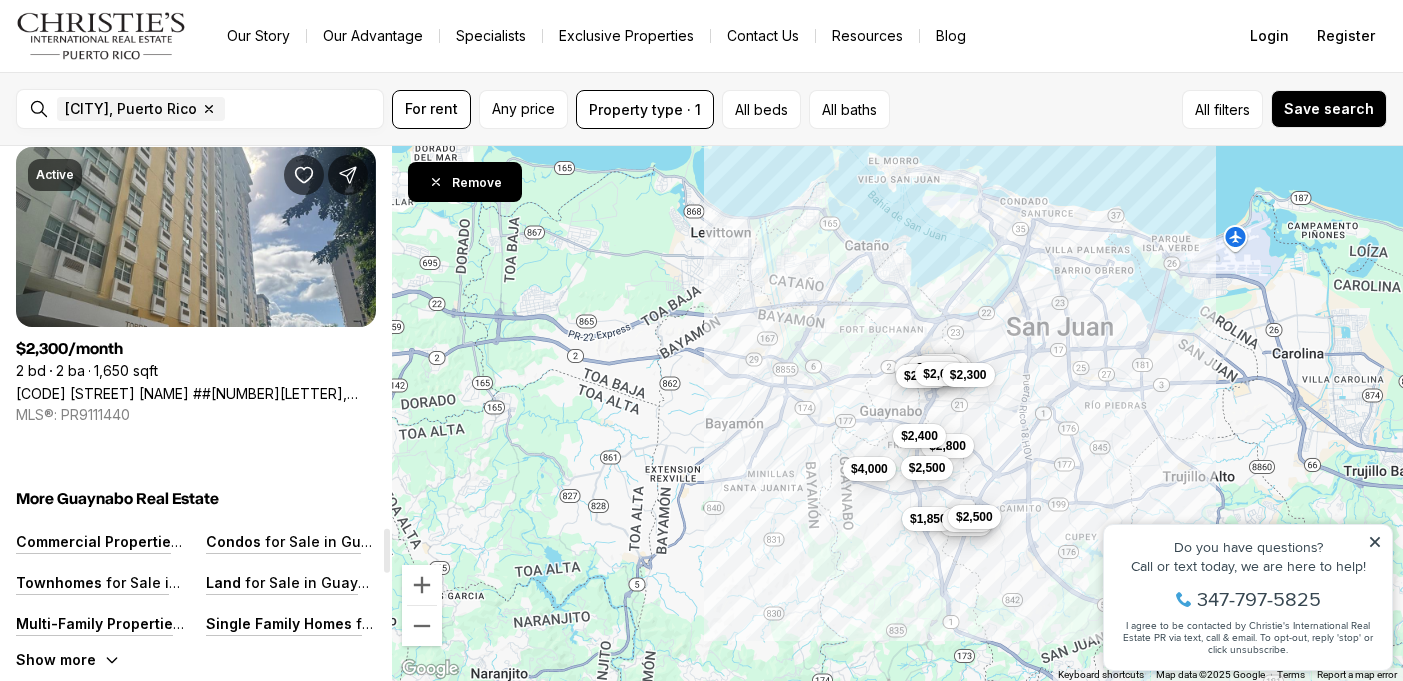 scroll, scrollTop: 4574, scrollLeft: 0, axis: vertical 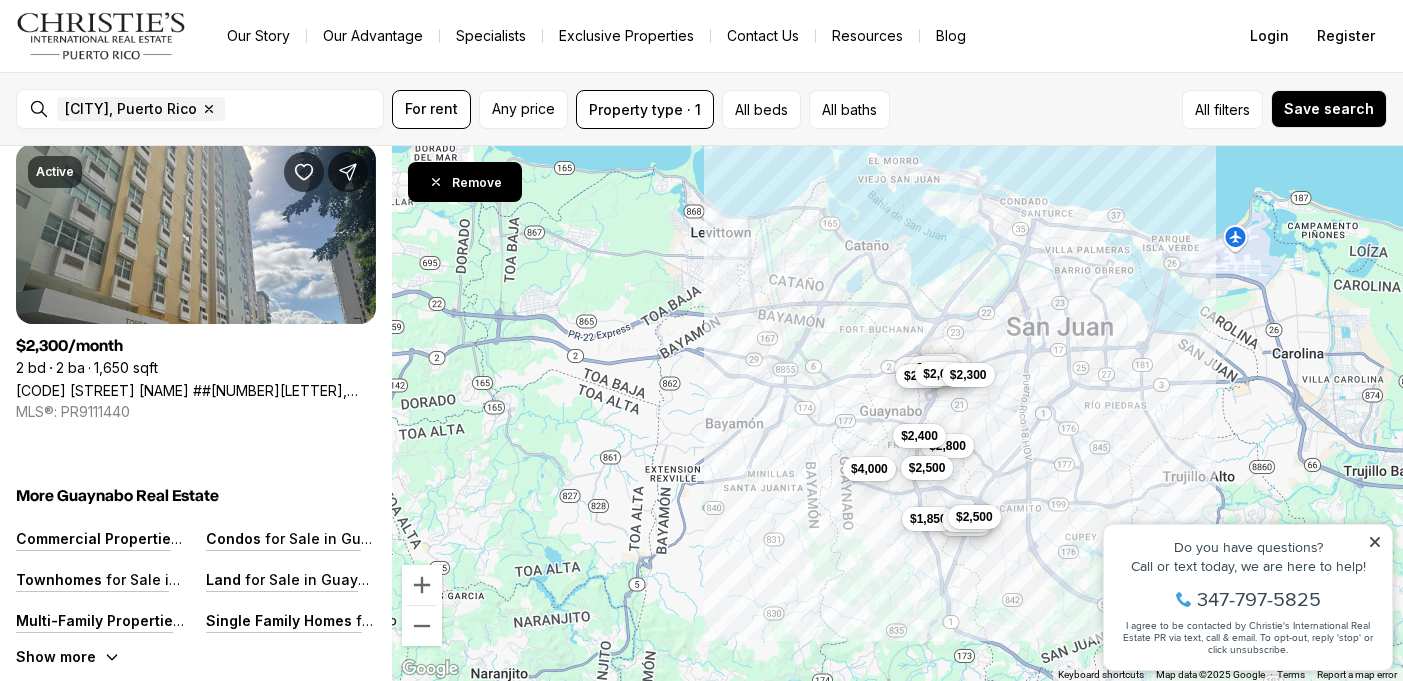 click 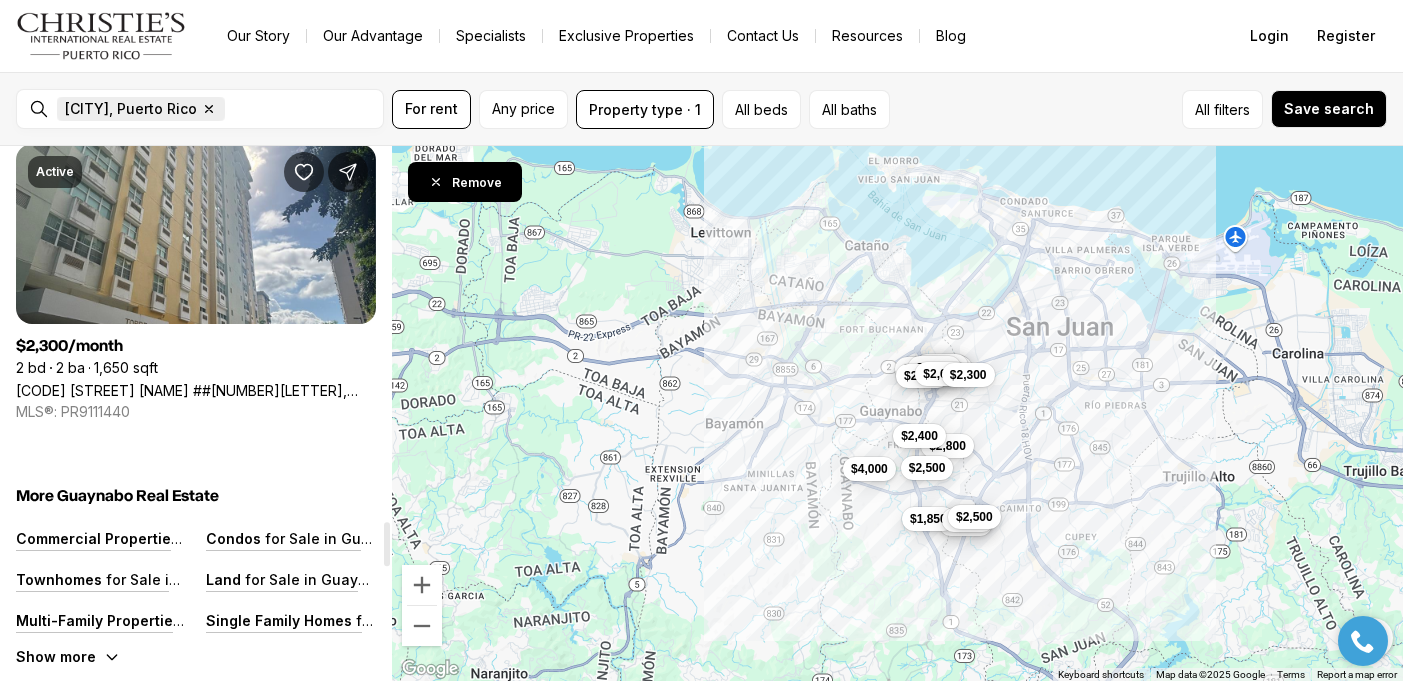 click 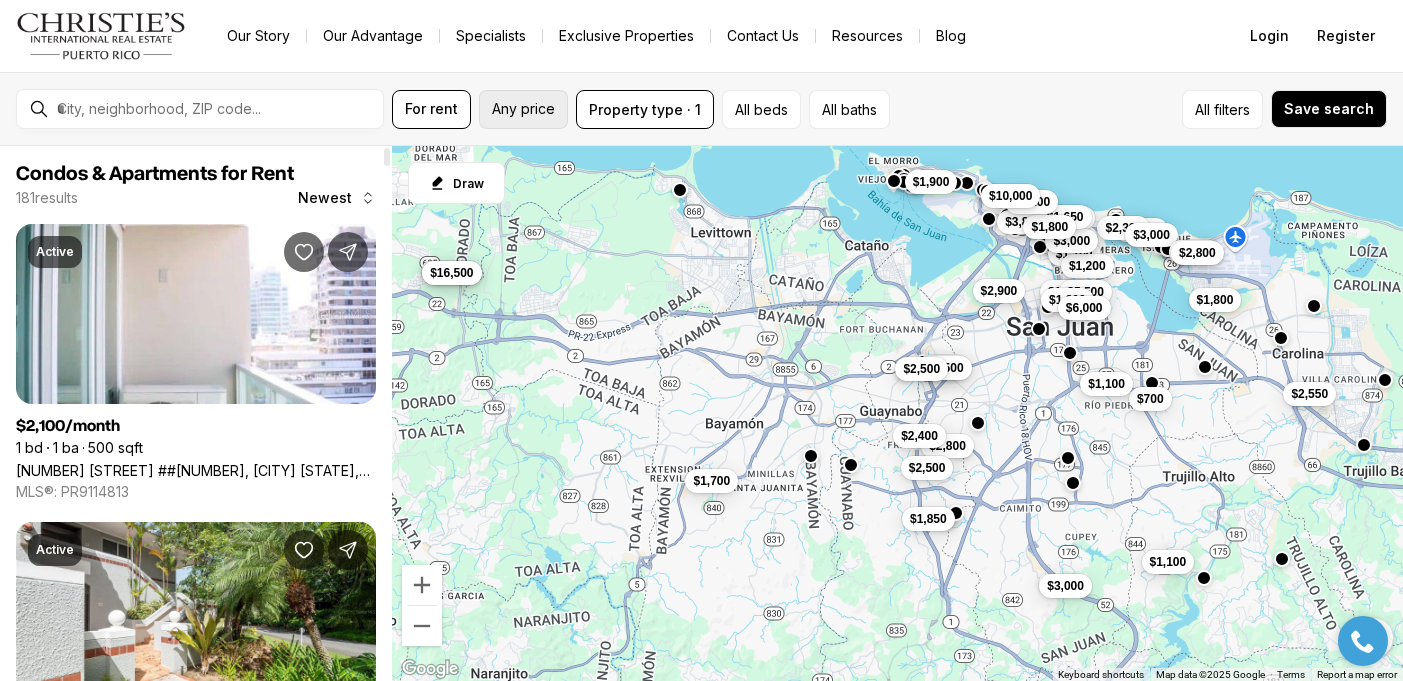 scroll, scrollTop: 0, scrollLeft: 0, axis: both 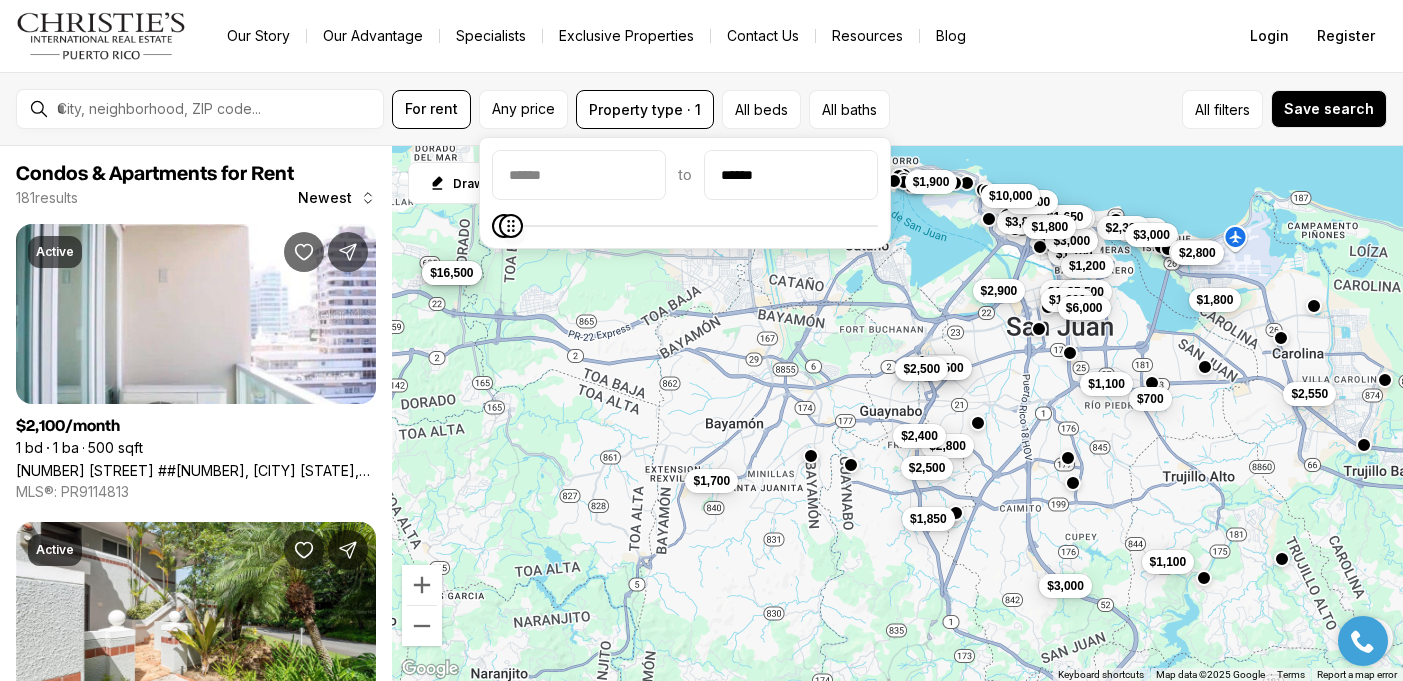 type on "******" 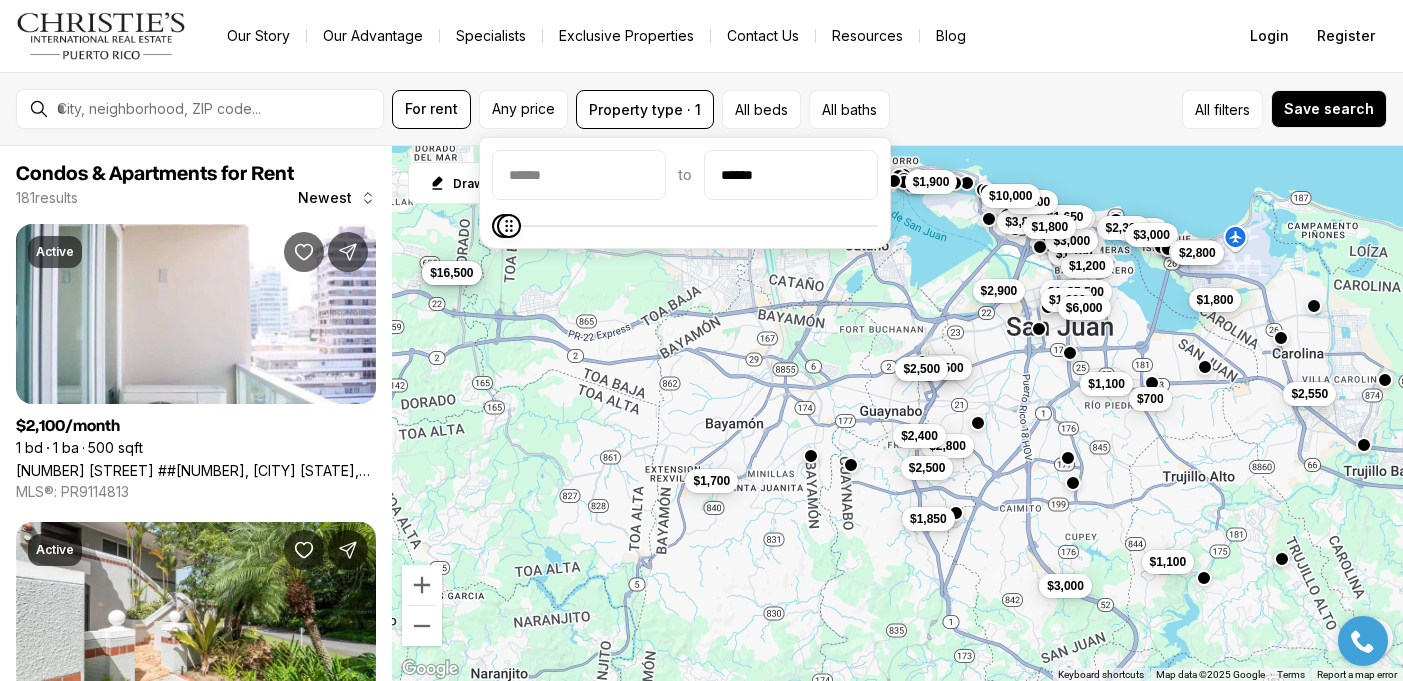 click at bounding box center (509, 226) 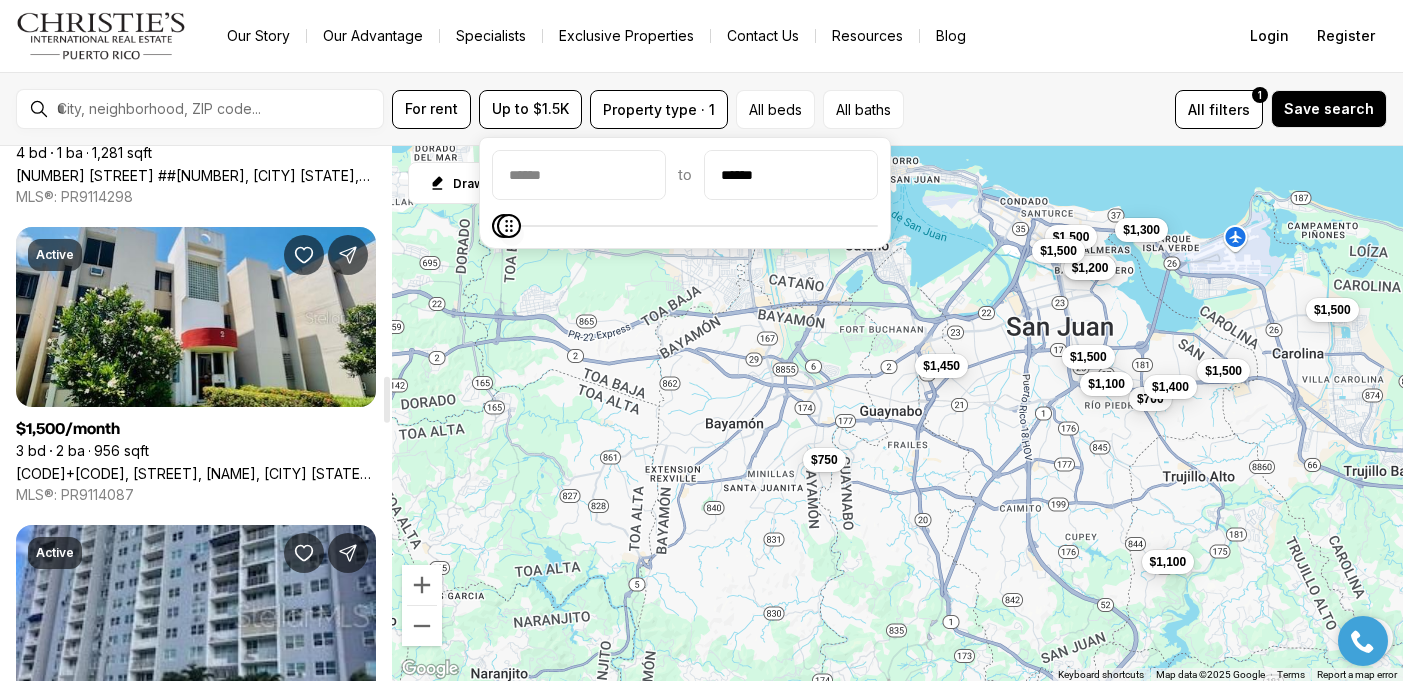 scroll, scrollTop: 2687, scrollLeft: 0, axis: vertical 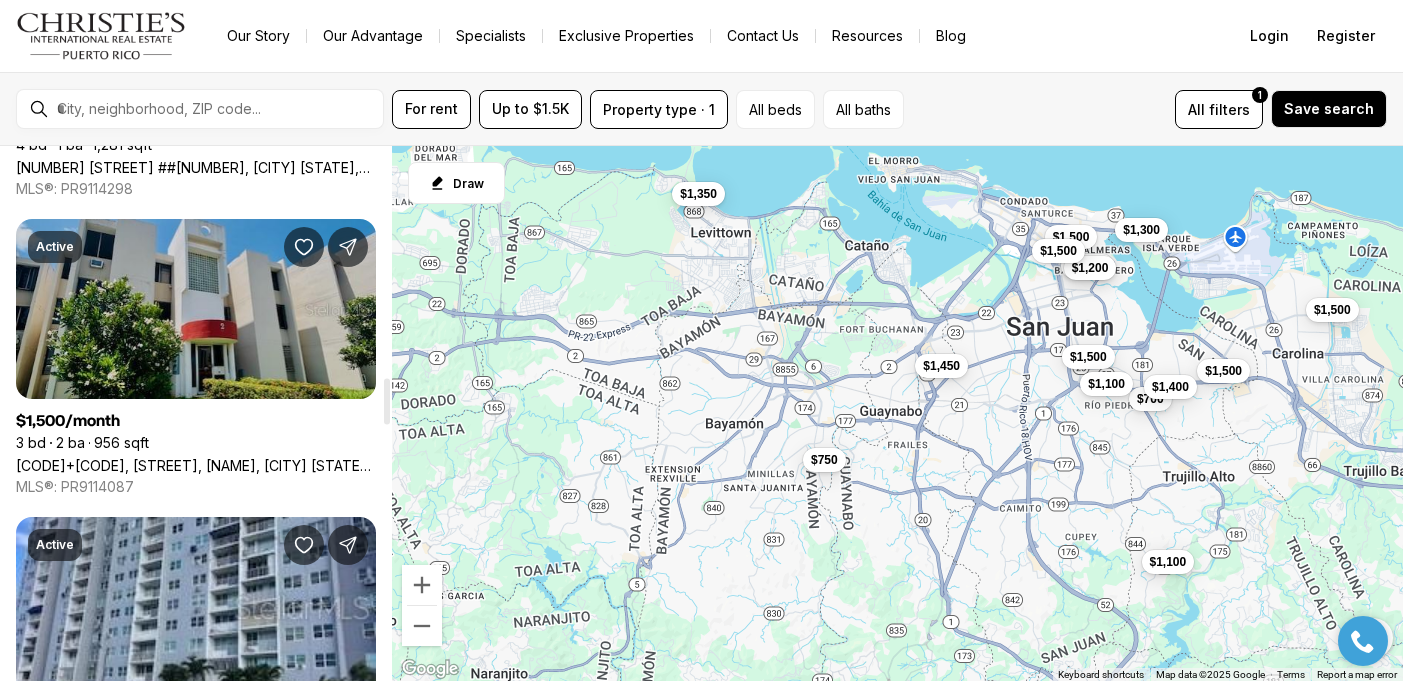 click on "C2FG+P33, Cll 142, CONDO PLAZA DEL PARQUE, [CITY], [POSTAL_CODE]" at bounding box center [196, 465] 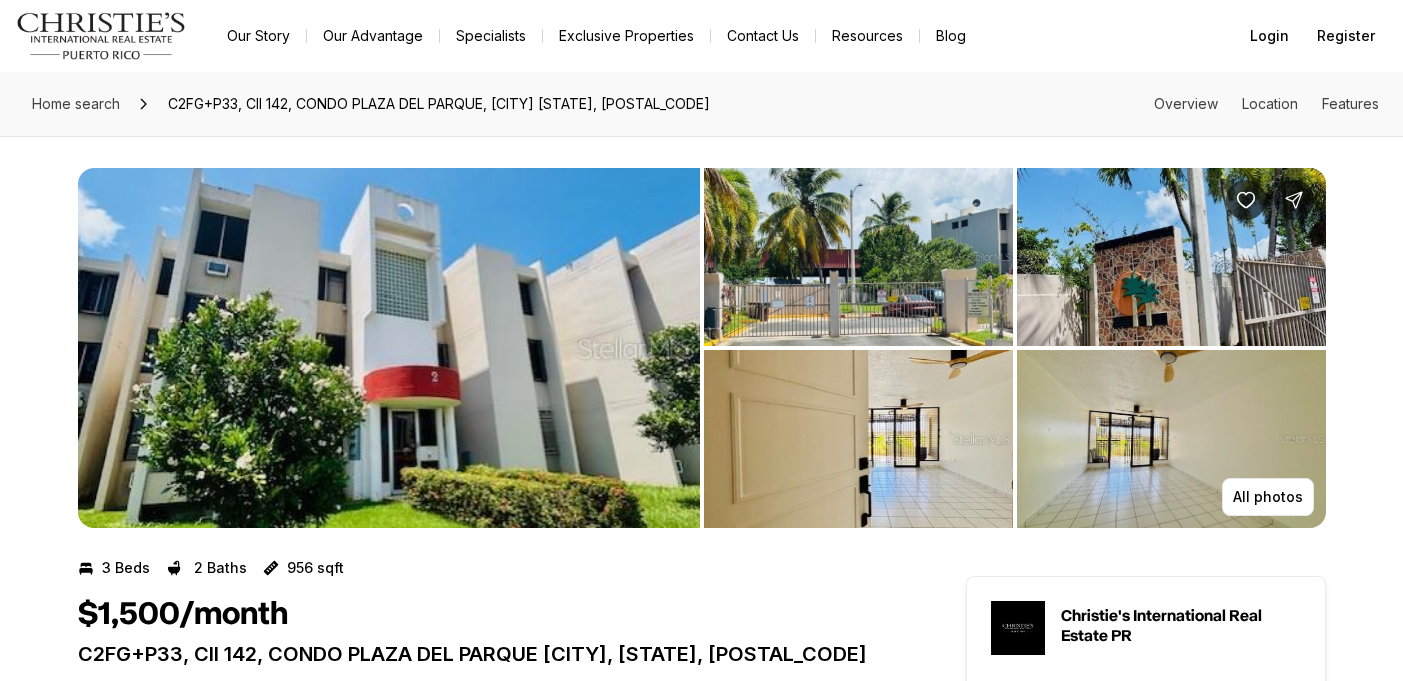 scroll, scrollTop: 0, scrollLeft: 0, axis: both 